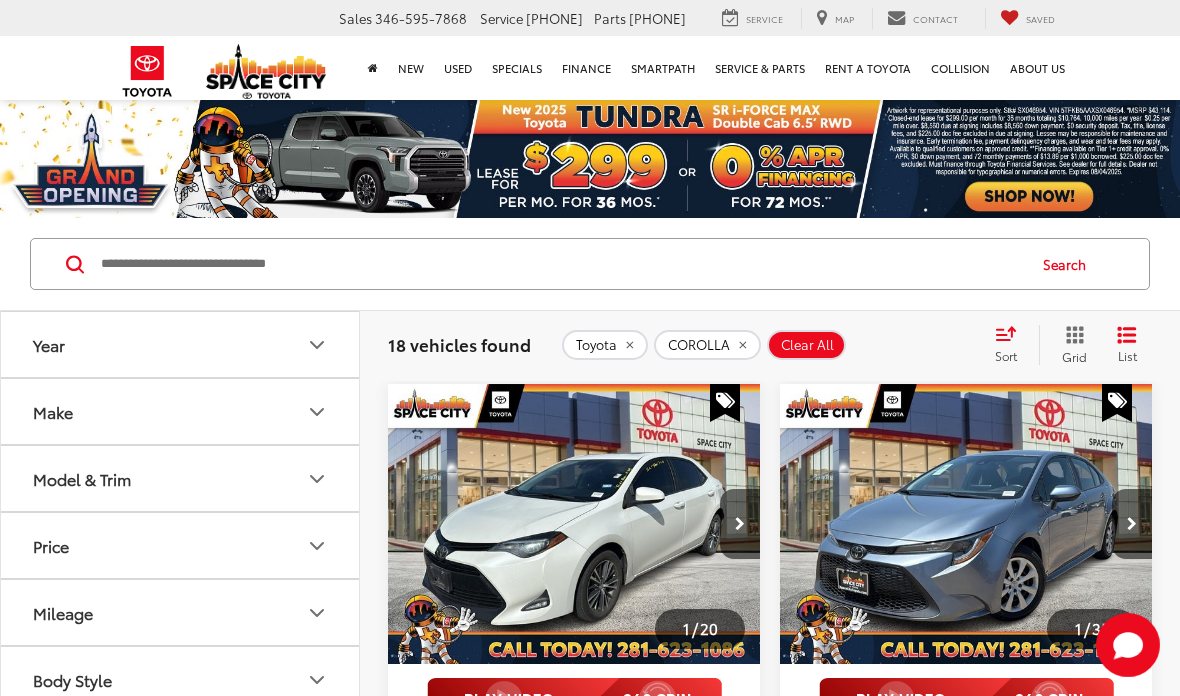 scroll, scrollTop: 3012, scrollLeft: 325, axis: both 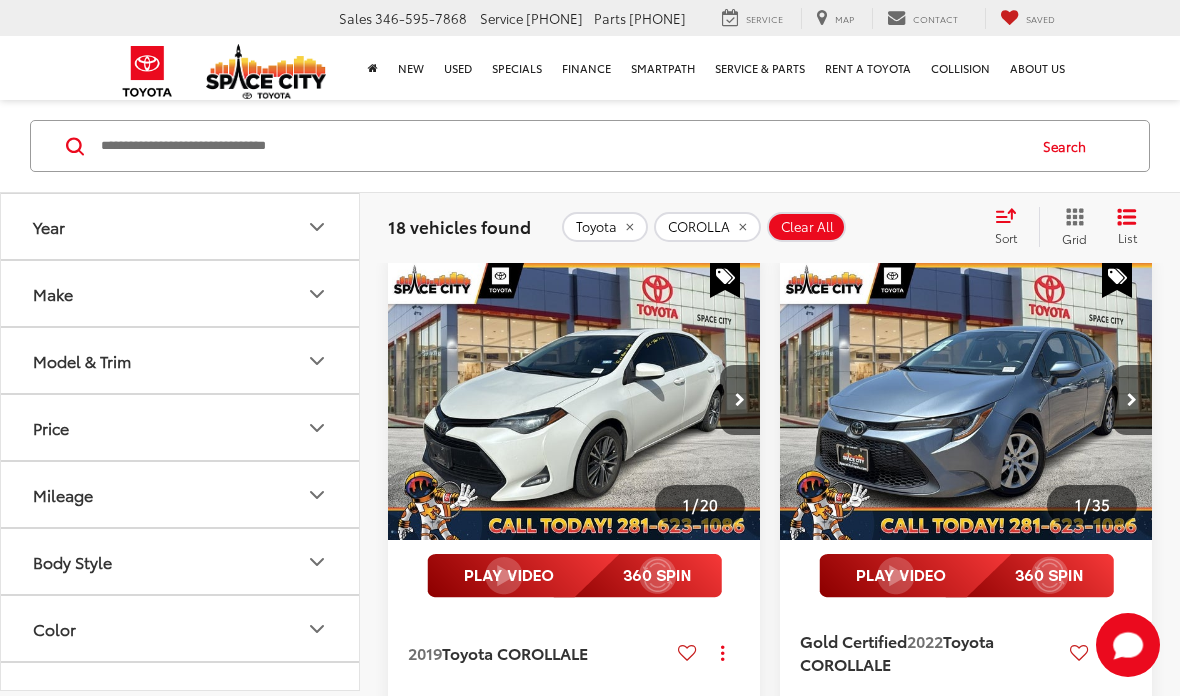 click at bounding box center [561, 146] 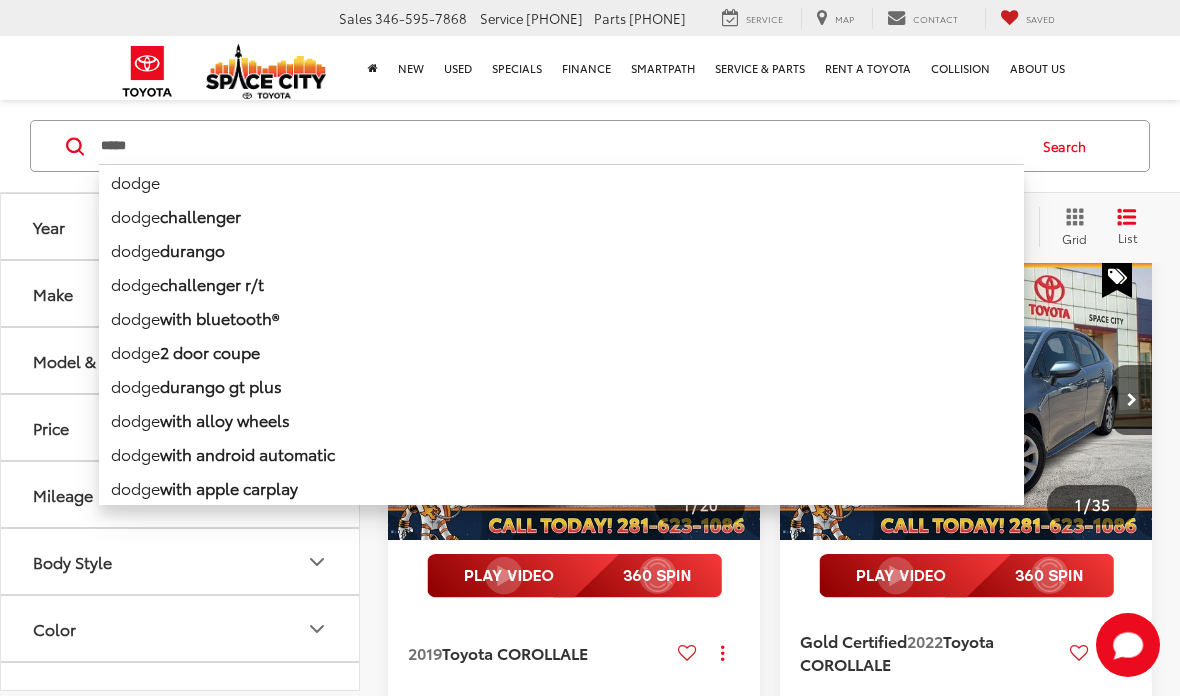 click on "dodge" at bounding box center (561, 181) 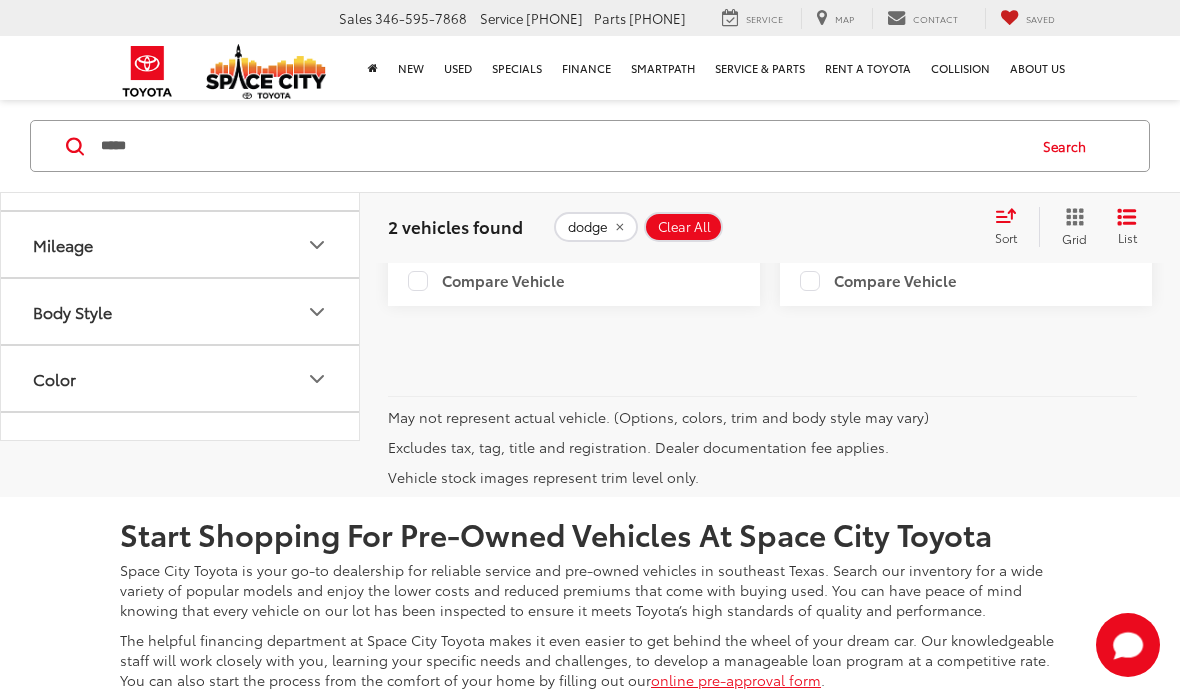 scroll, scrollTop: 1133, scrollLeft: 0, axis: vertical 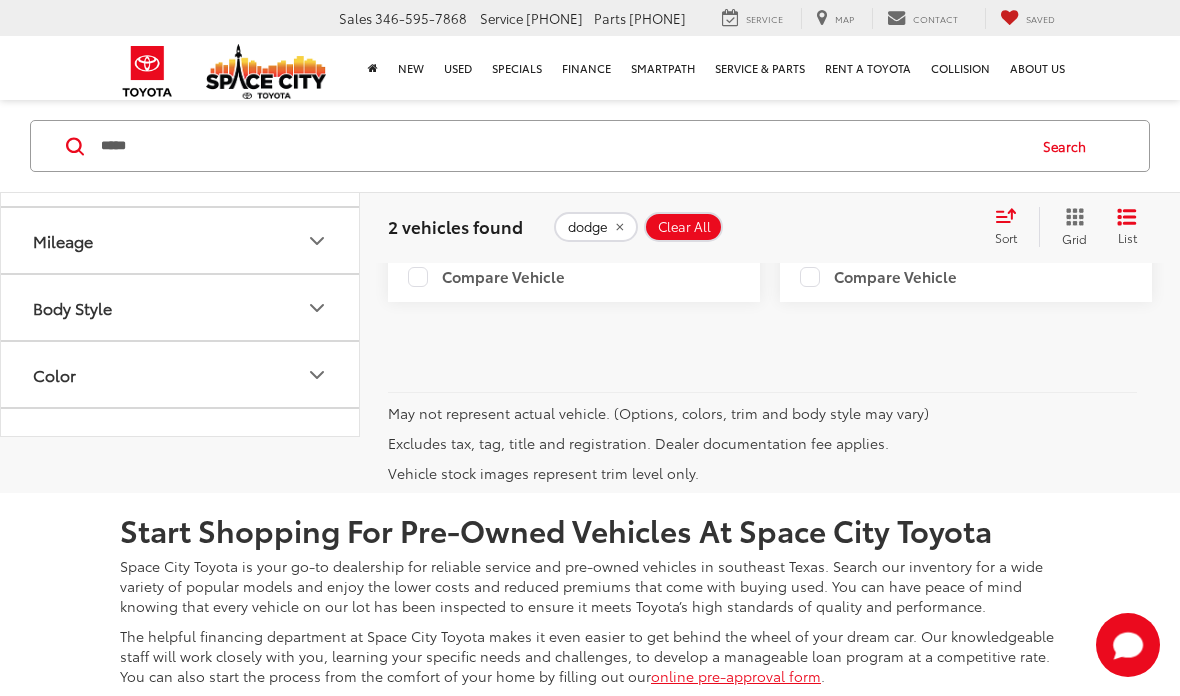 click on "Features" at bounding box center [181, 508] 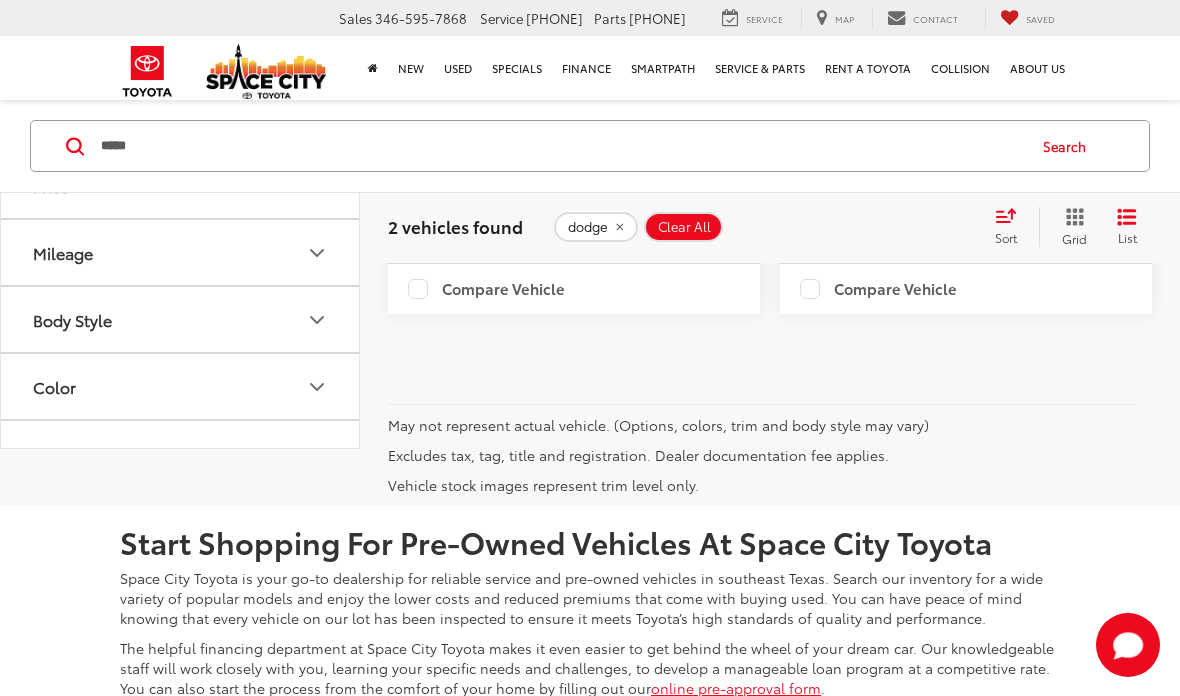 scroll, scrollTop: 1106, scrollLeft: 0, axis: vertical 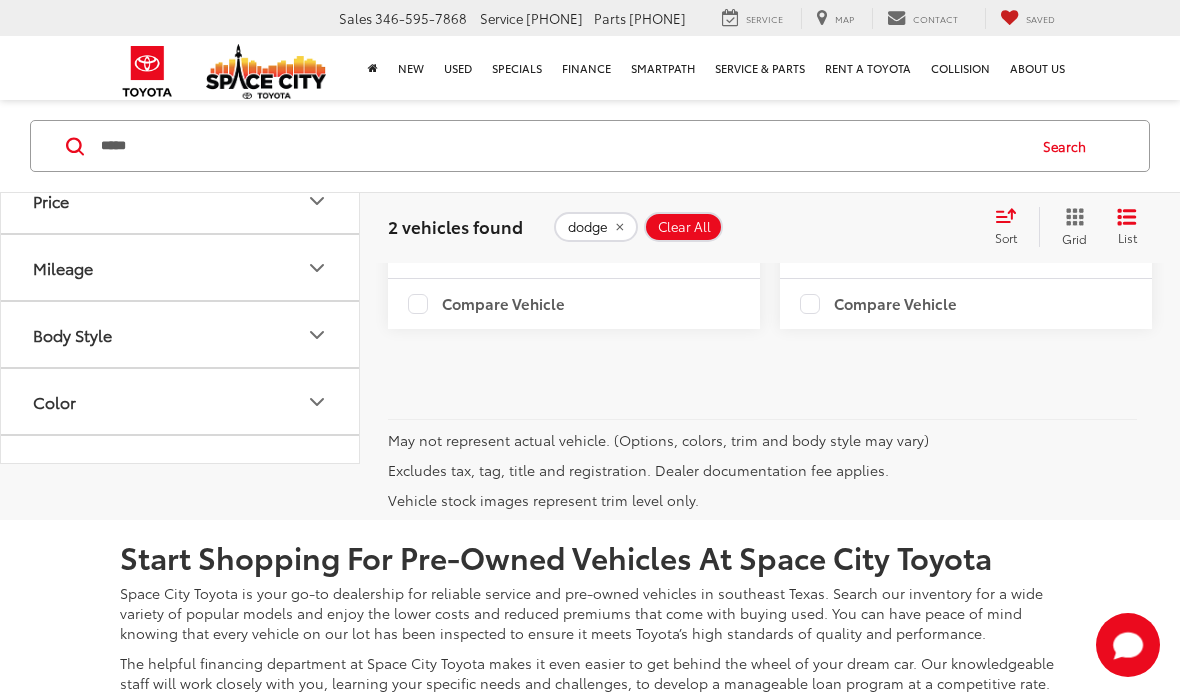 click on "Features" at bounding box center [181, 535] 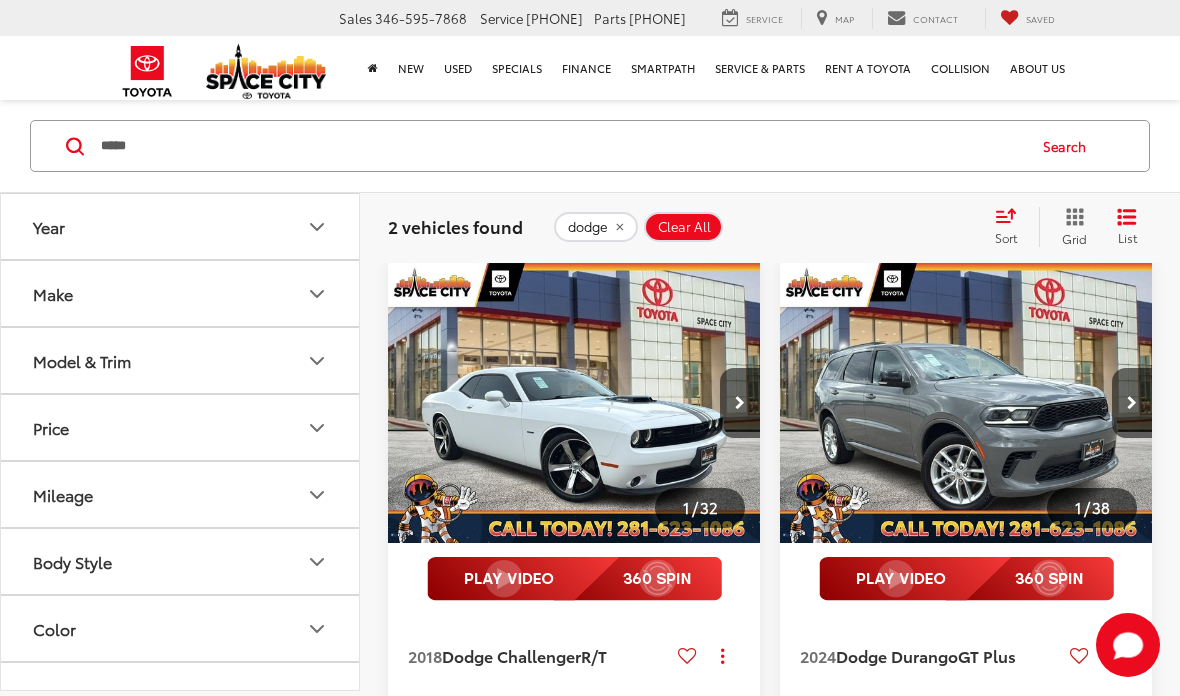 scroll, scrollTop: 129, scrollLeft: 0, axis: vertical 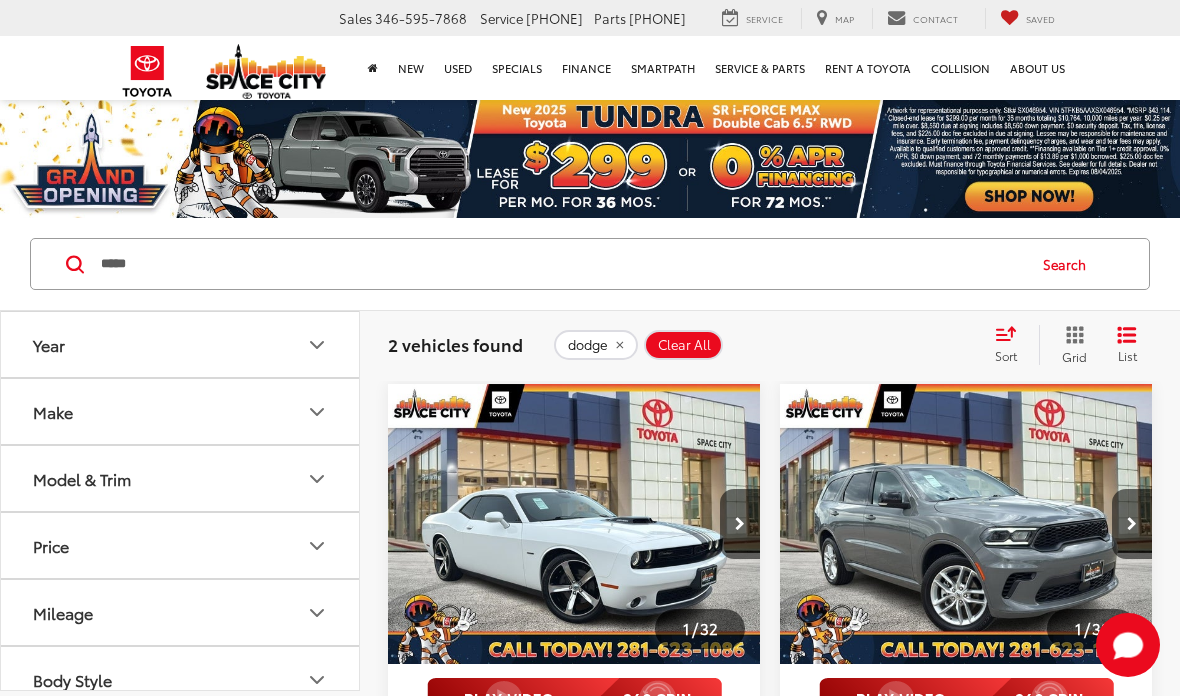 click on "*****" at bounding box center [561, 264] 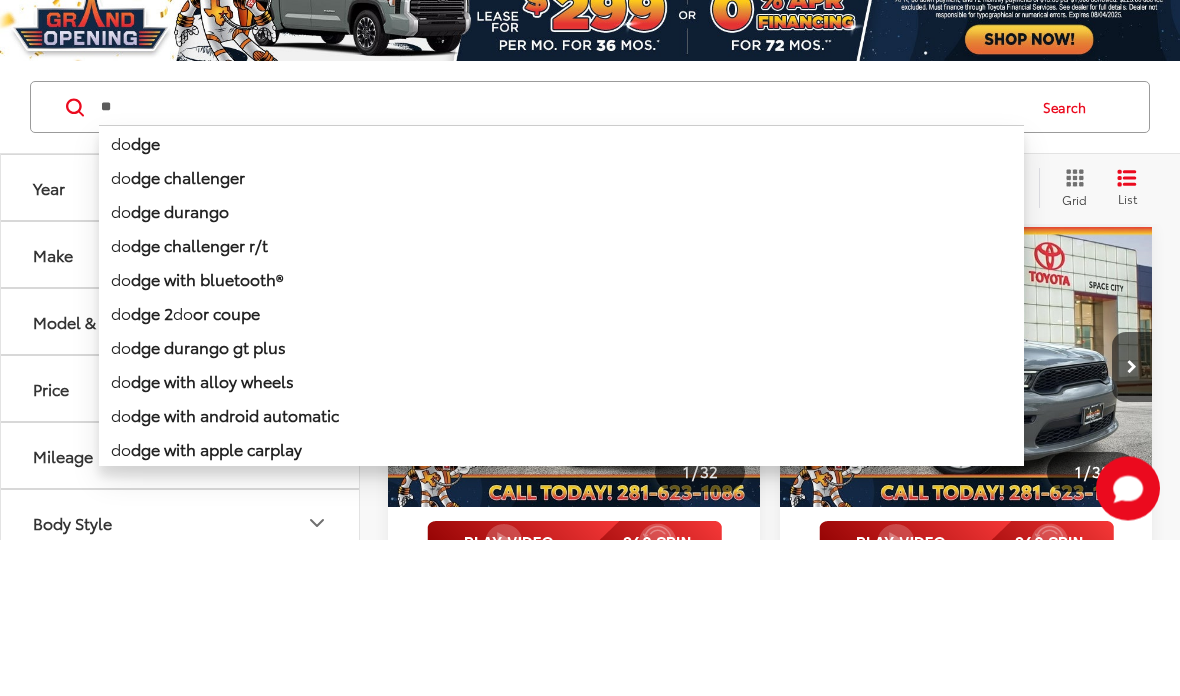 type on "*" 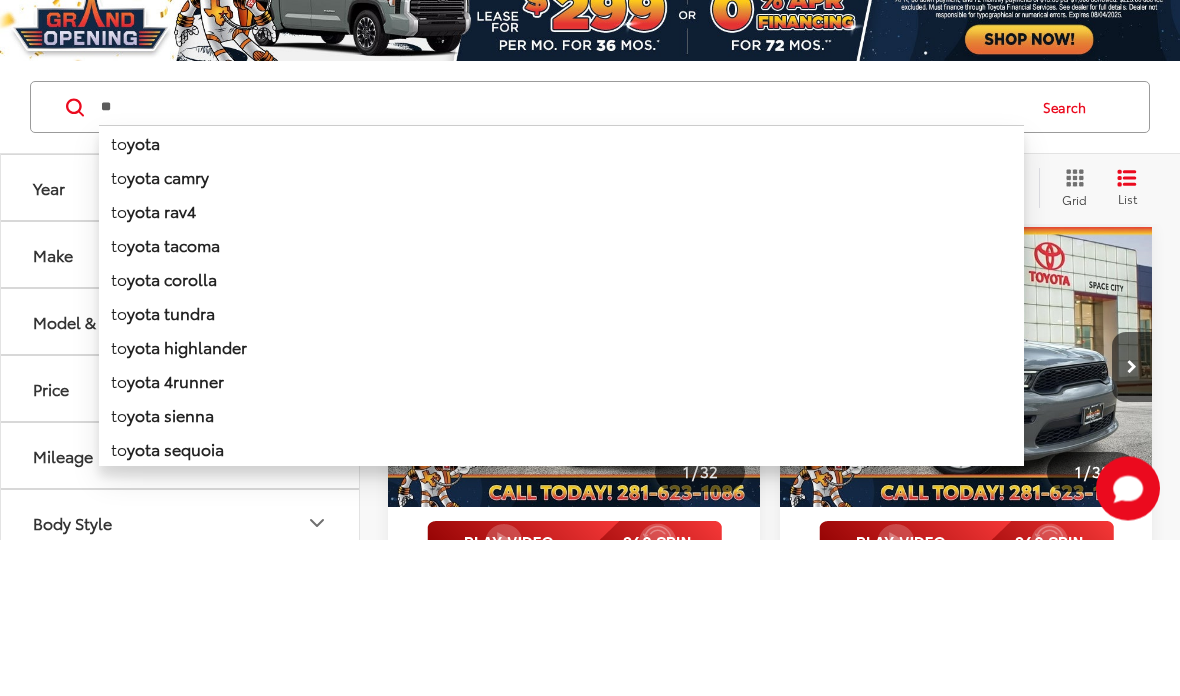 type on "*" 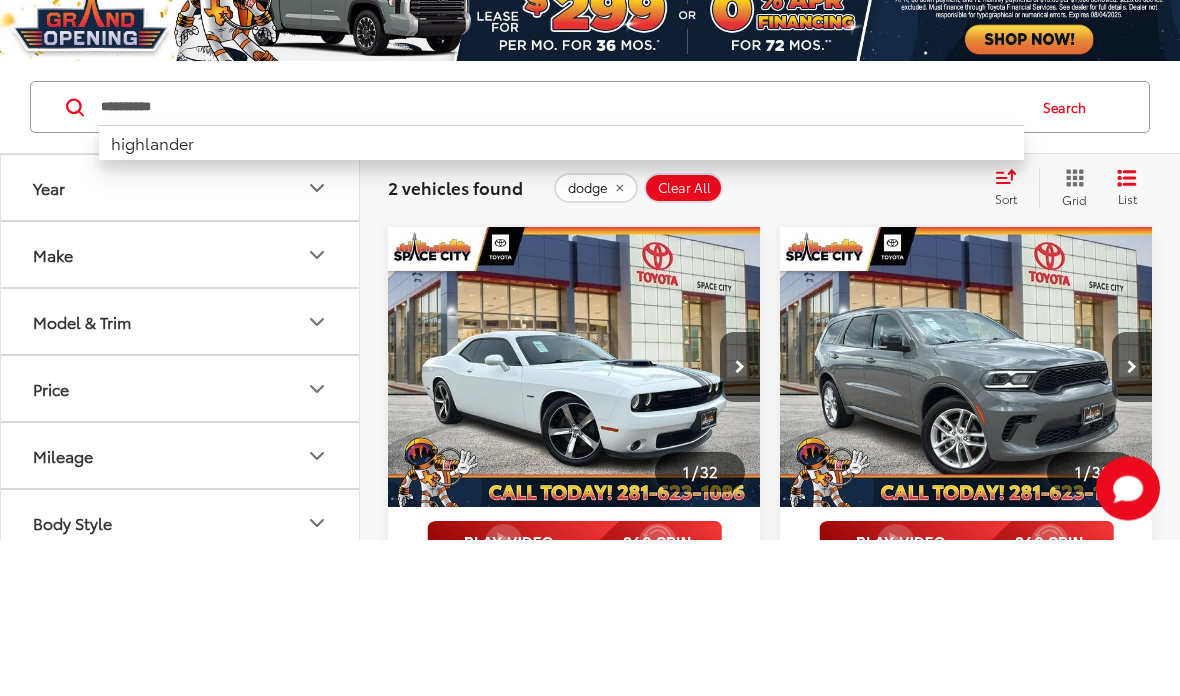 click on "highlander" at bounding box center [561, 299] 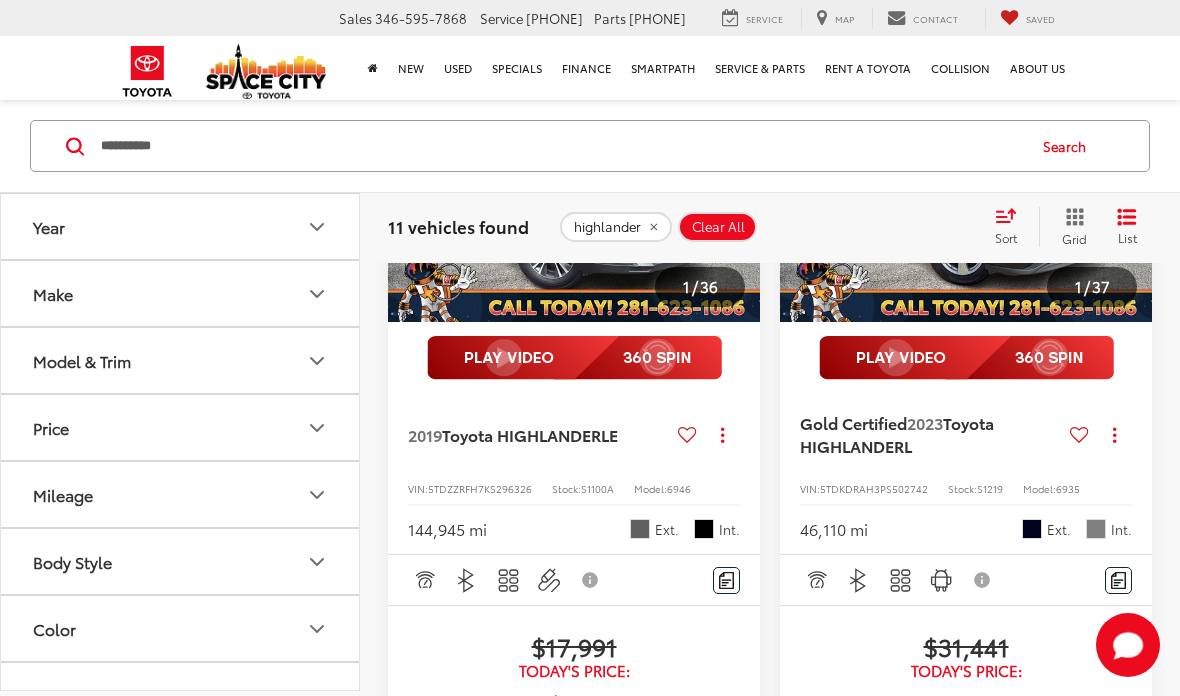 scroll, scrollTop: 341, scrollLeft: 0, axis: vertical 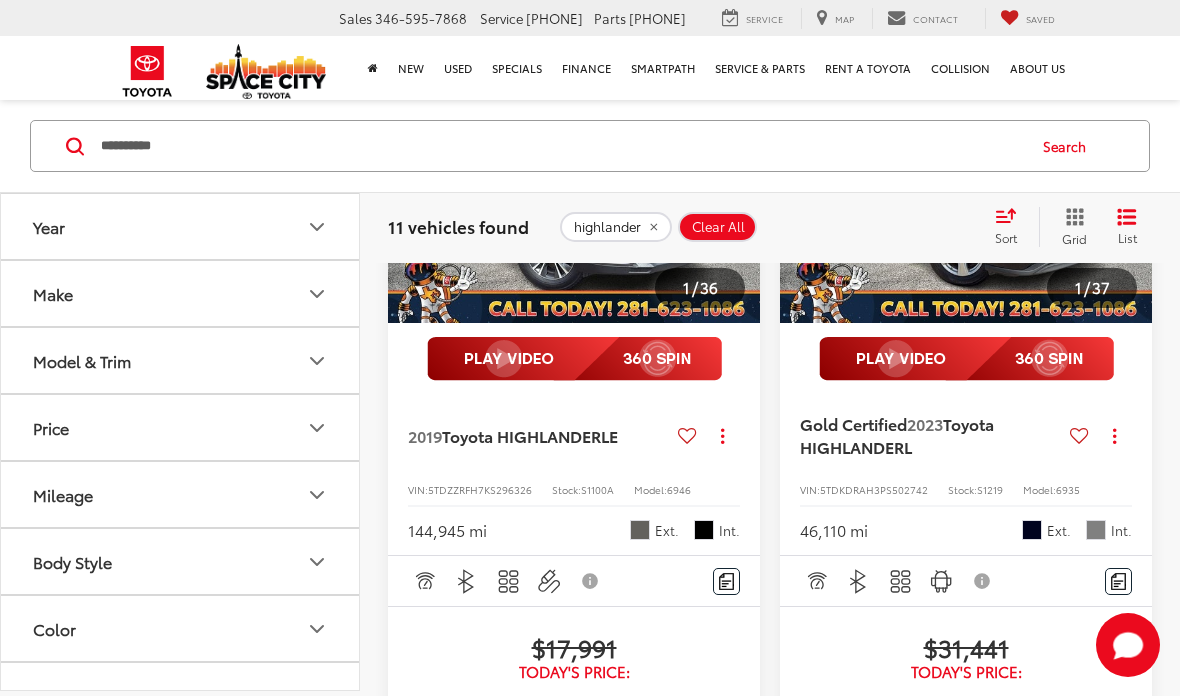 click 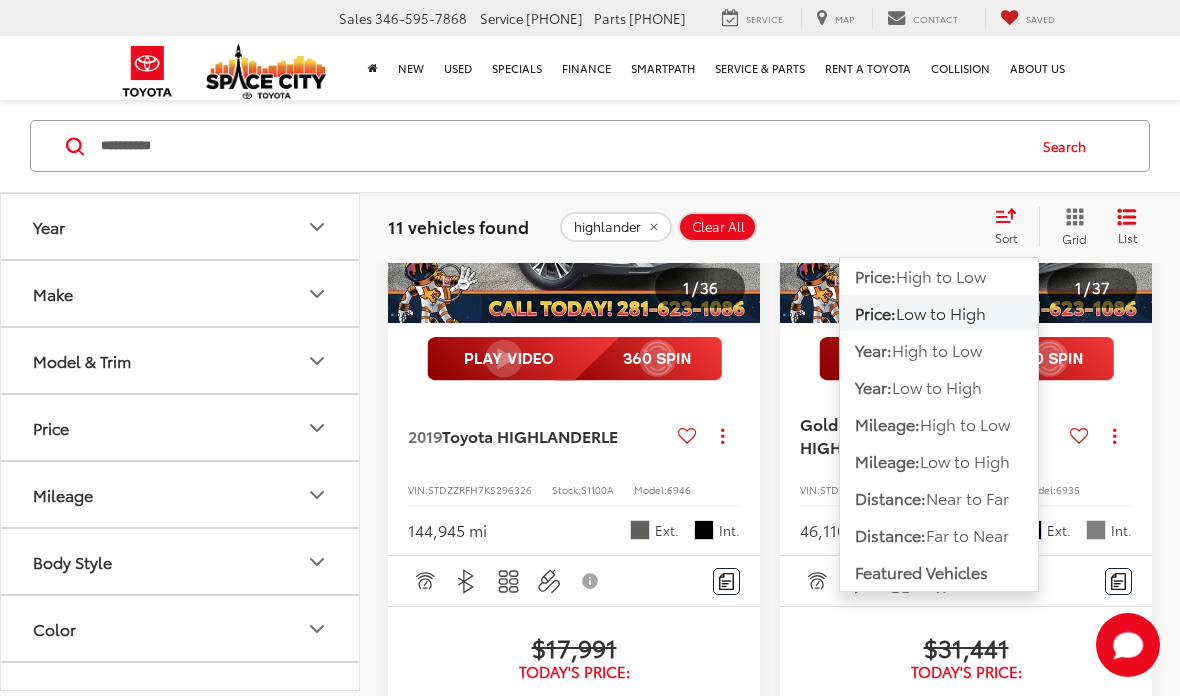 click on "Low to High" at bounding box center (941, 311) 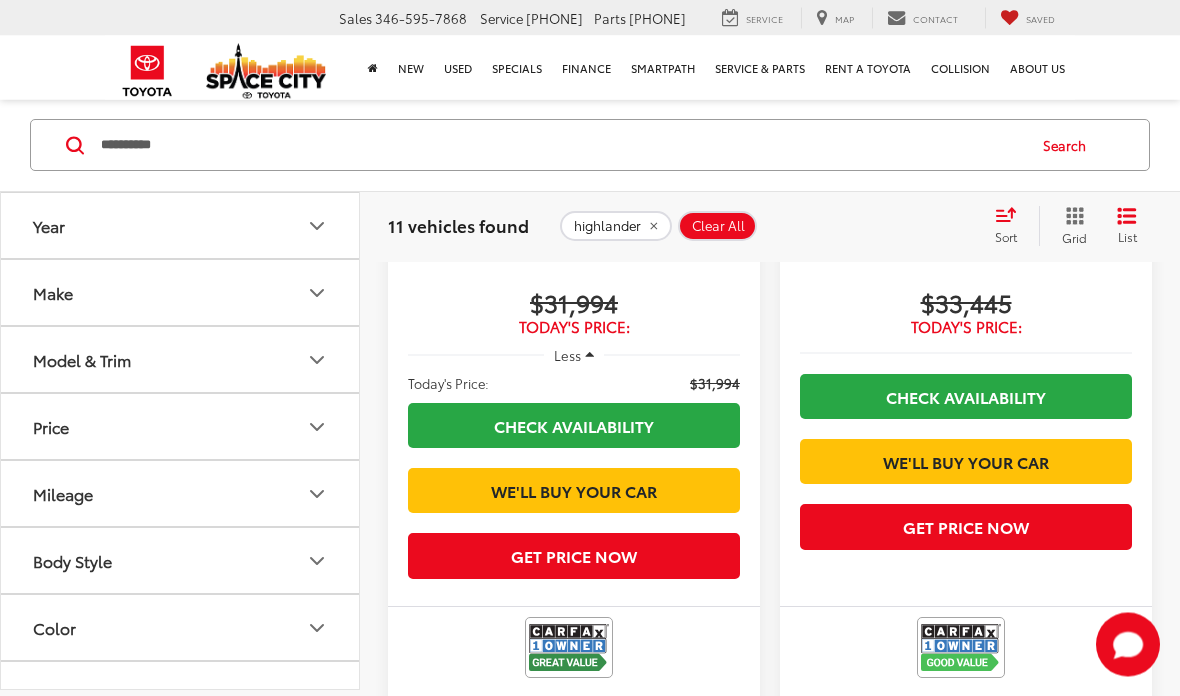 scroll, scrollTop: 1713, scrollLeft: 0, axis: vertical 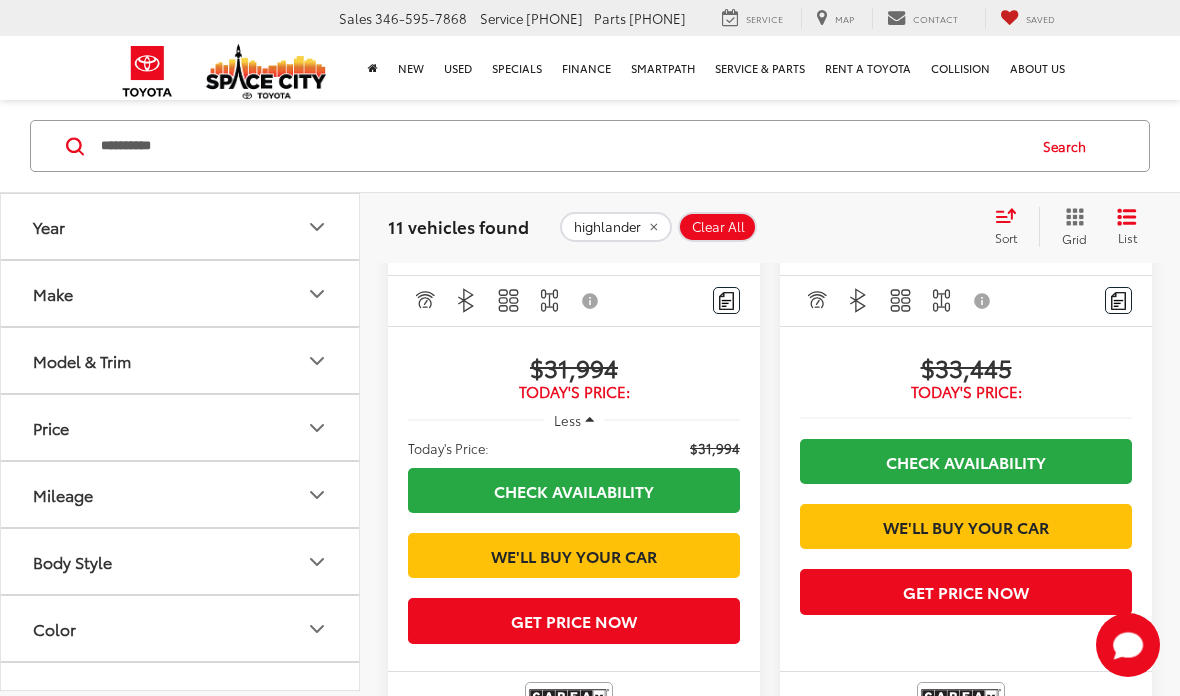 click on "**********" at bounding box center [561, 146] 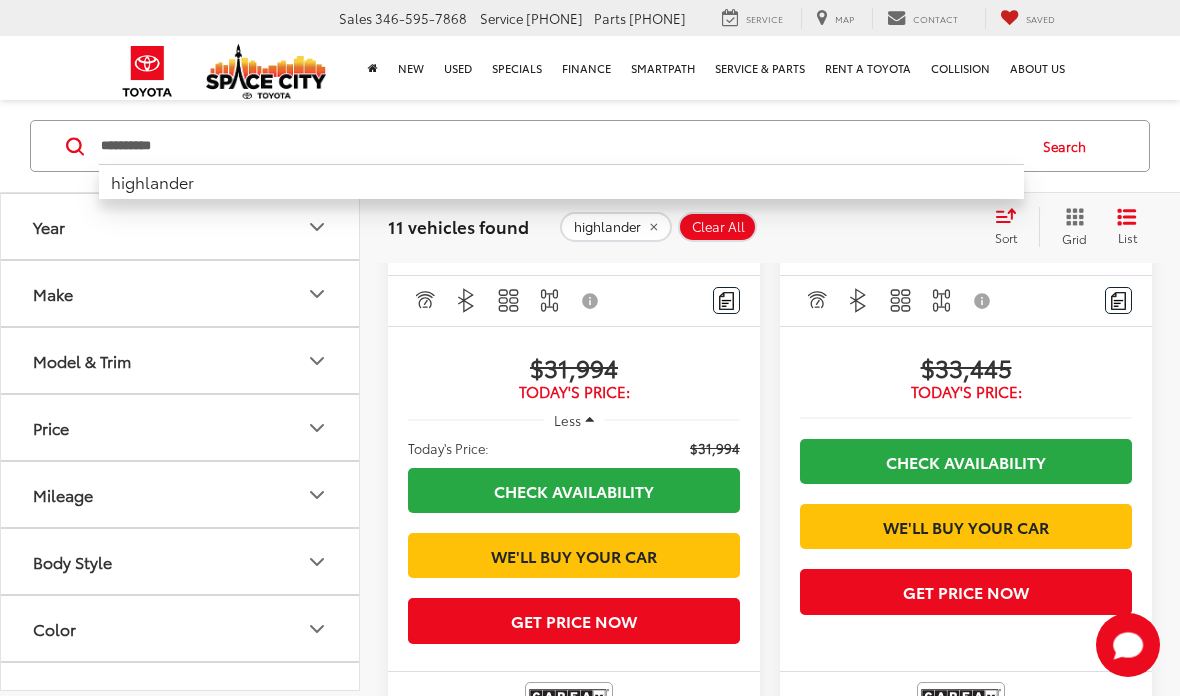 scroll, scrollTop: 1712, scrollLeft: 0, axis: vertical 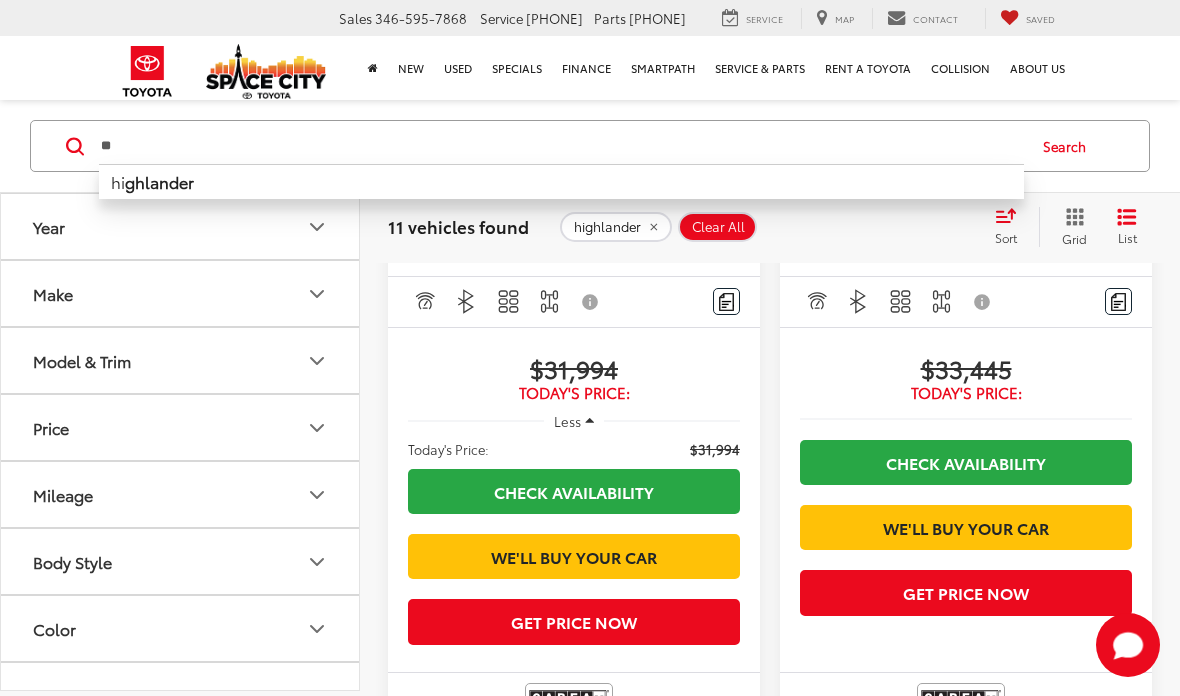 type on "*" 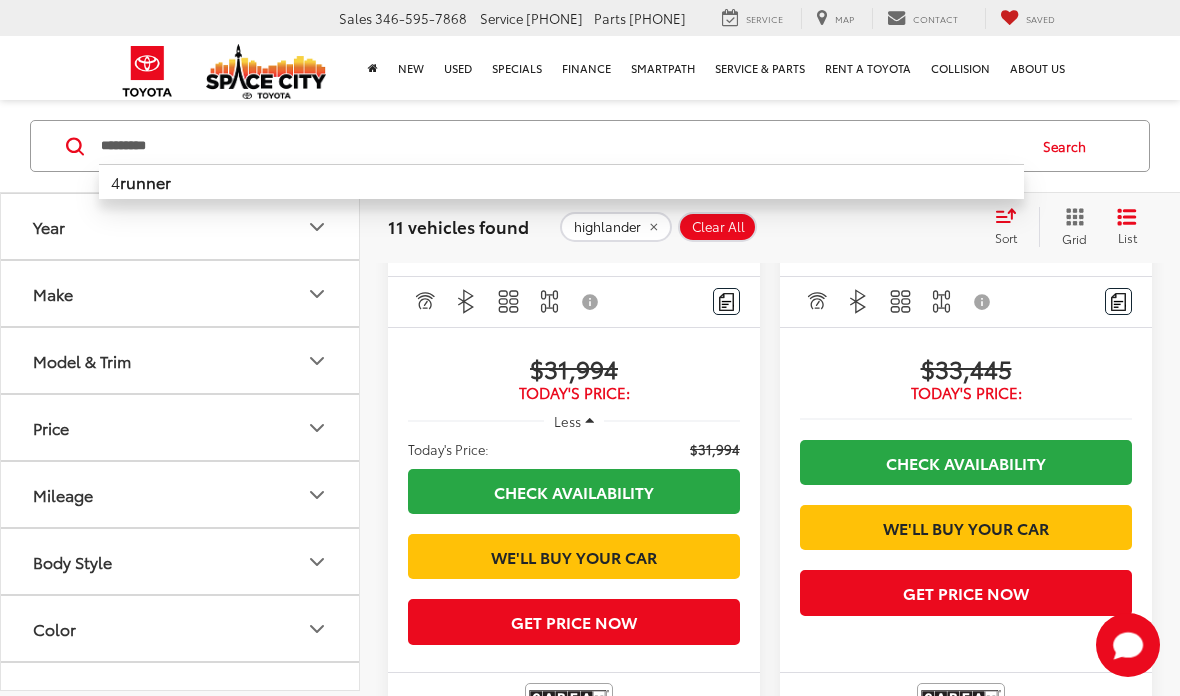 click on "4 runner" at bounding box center [561, 181] 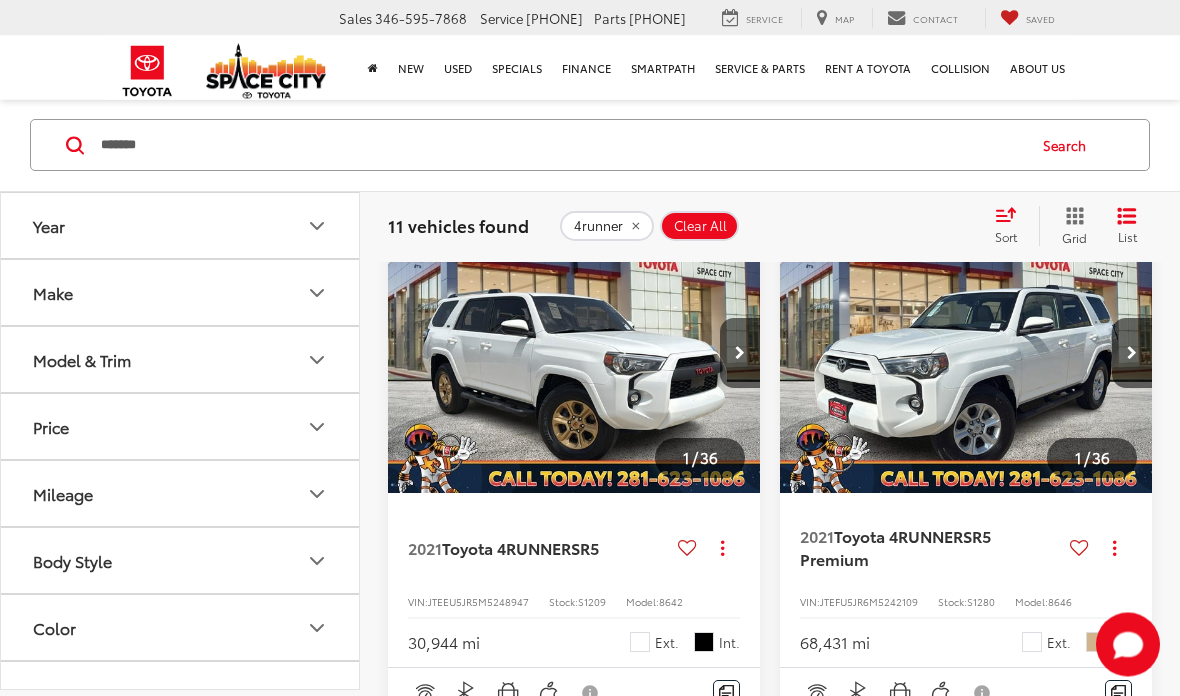 scroll, scrollTop: 196, scrollLeft: 0, axis: vertical 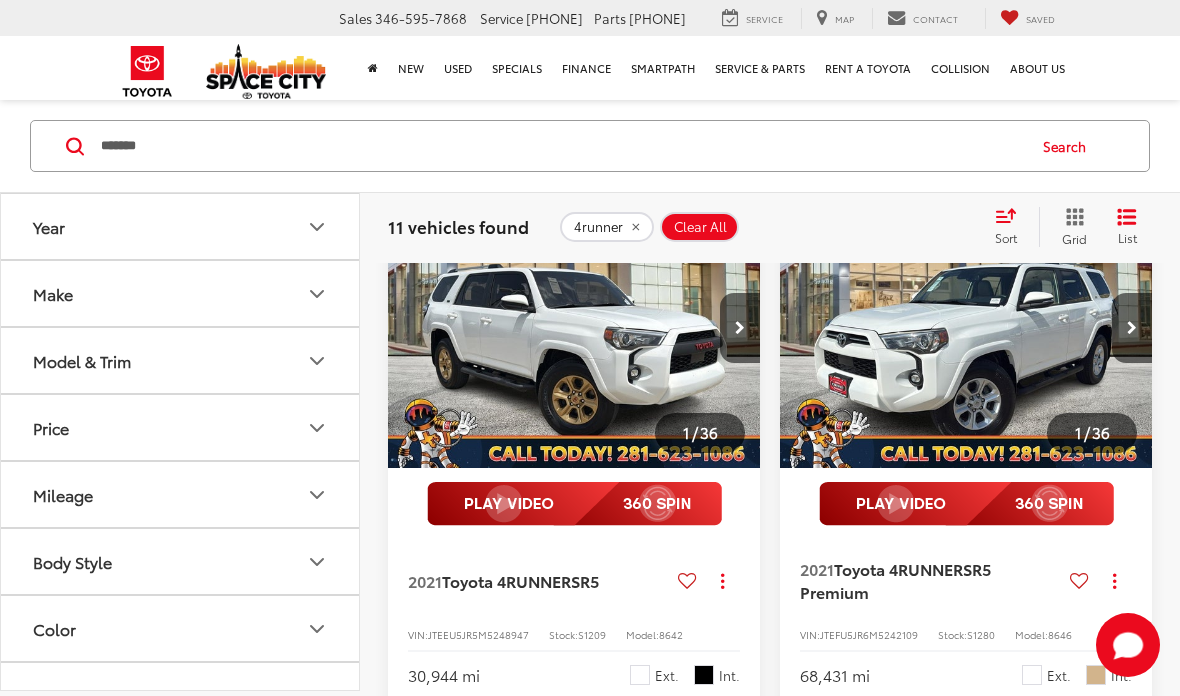 click 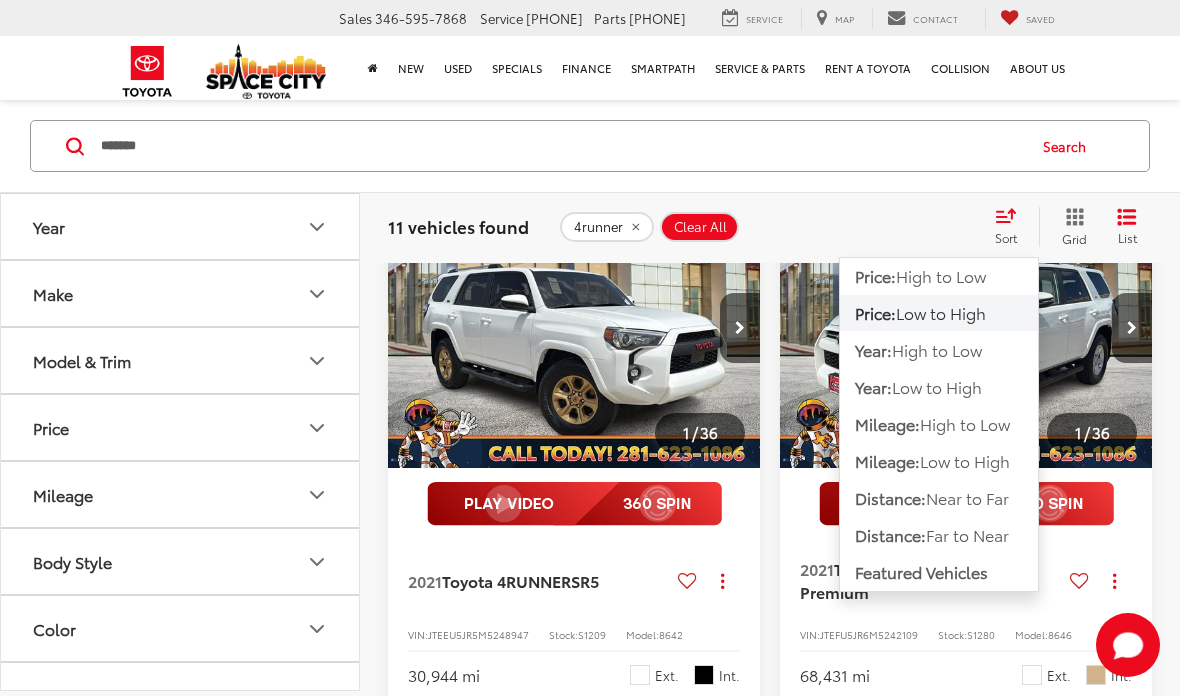 click on "Low to High" at bounding box center (941, 311) 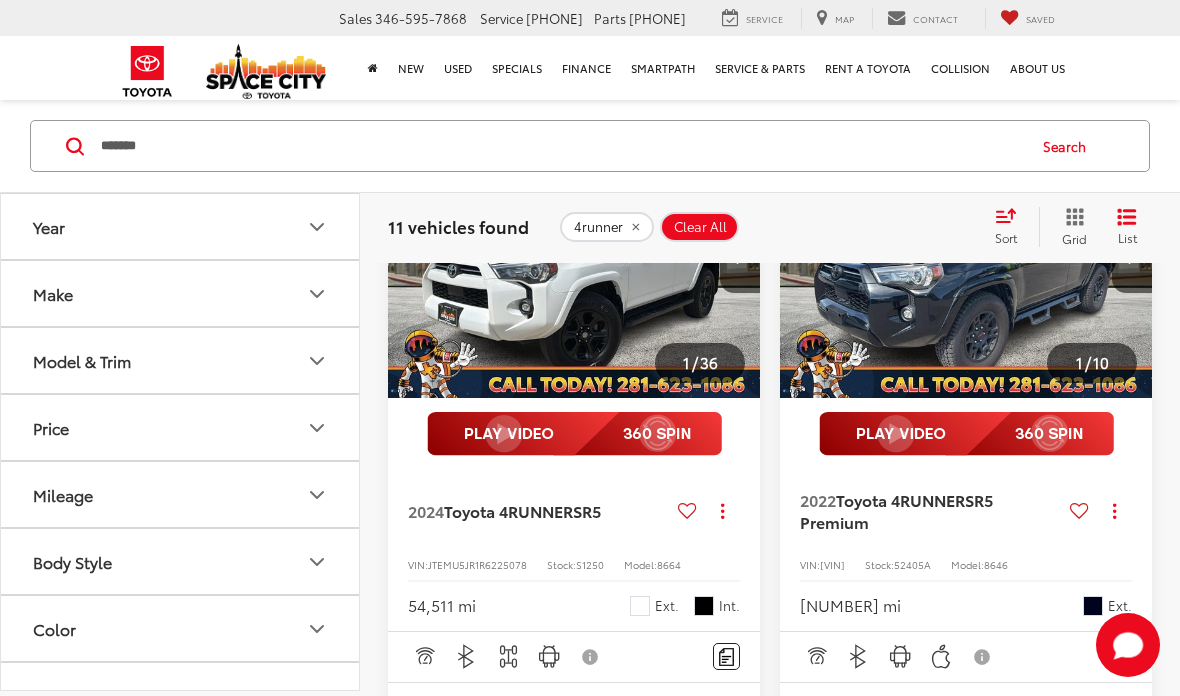 scroll, scrollTop: 1327, scrollLeft: 0, axis: vertical 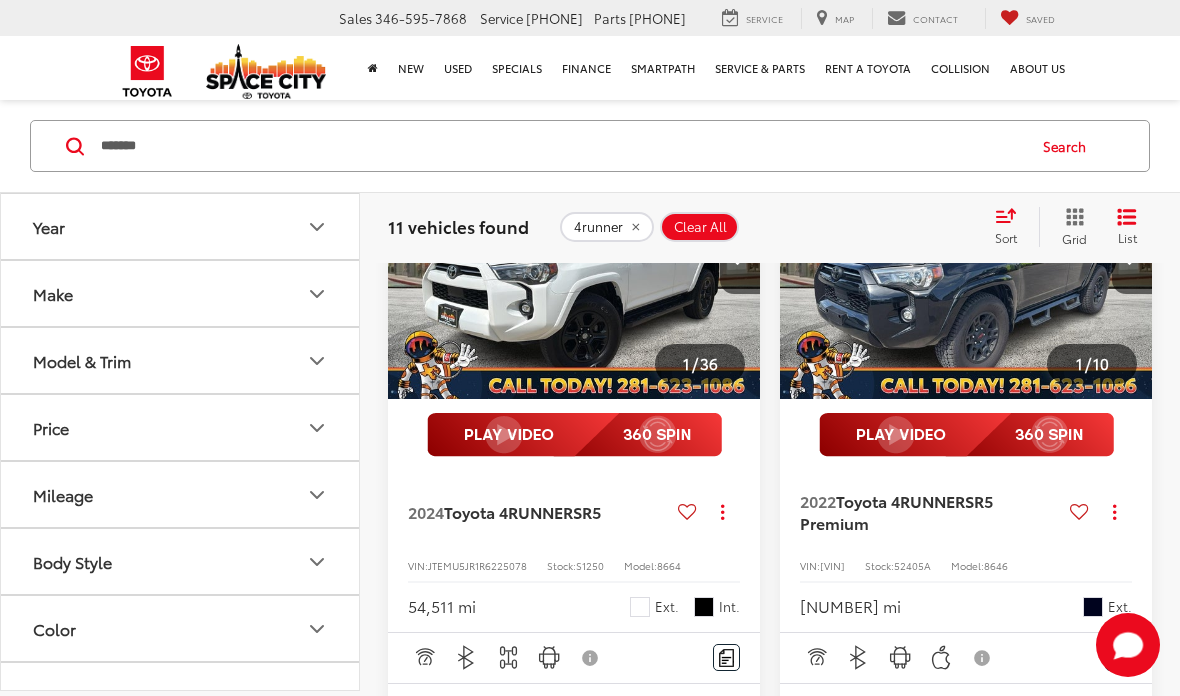 click on "*******" at bounding box center (561, 146) 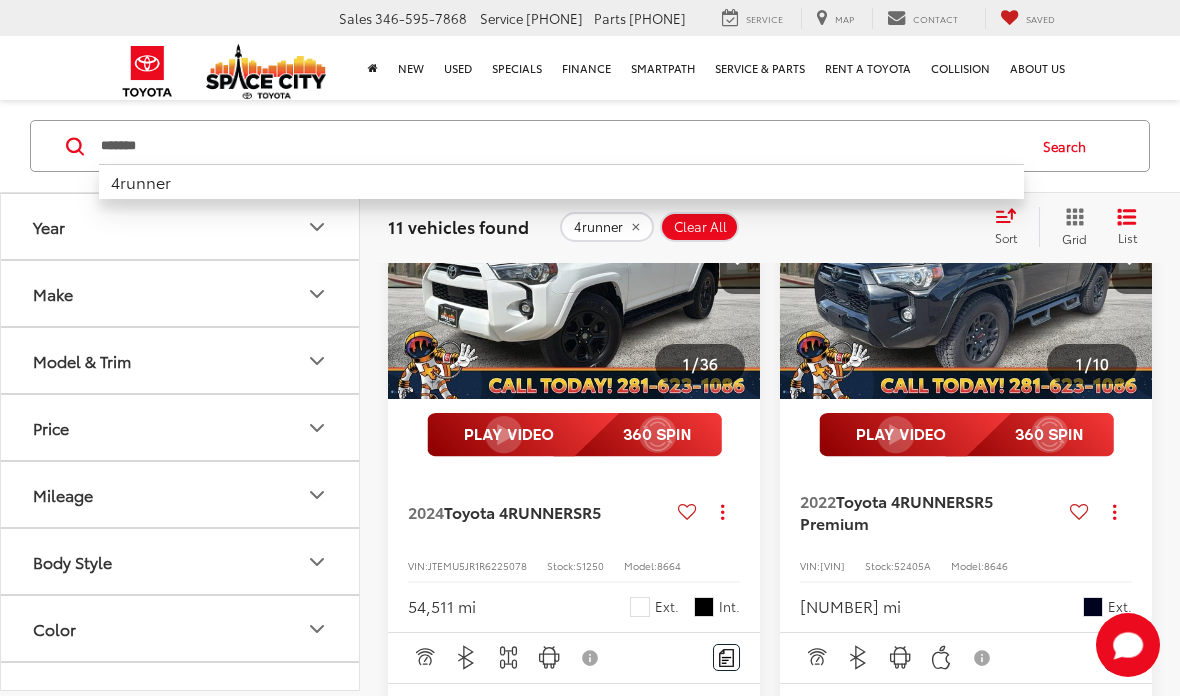 scroll, scrollTop: 1326, scrollLeft: 0, axis: vertical 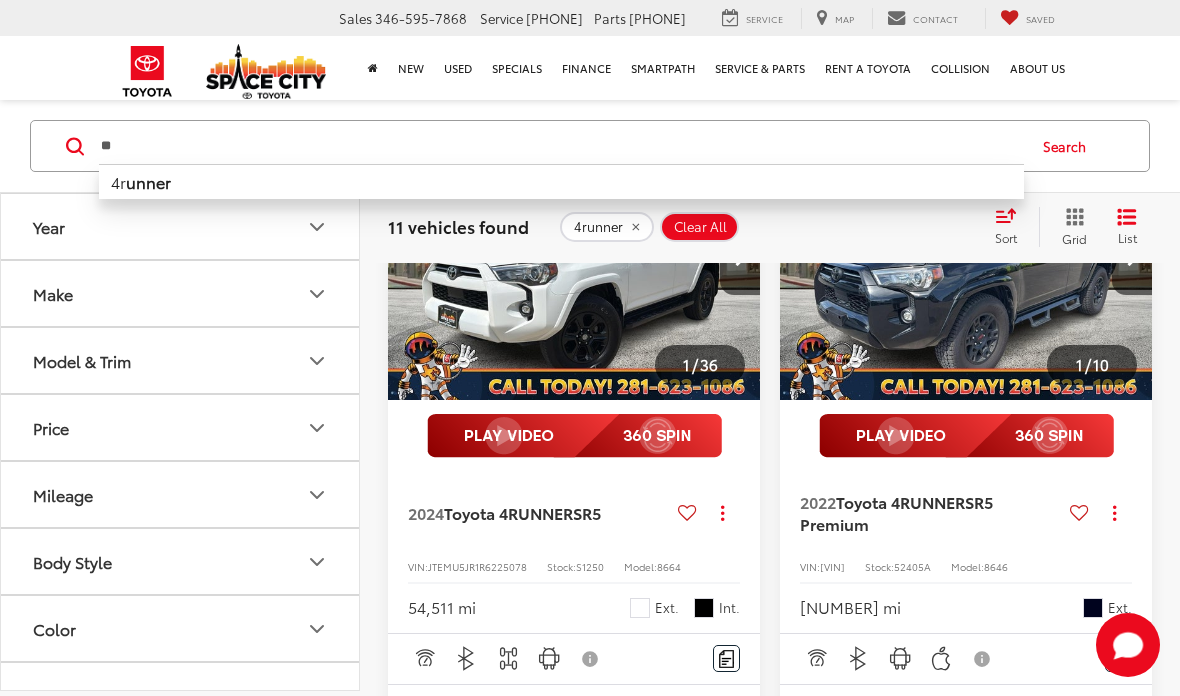 type on "*" 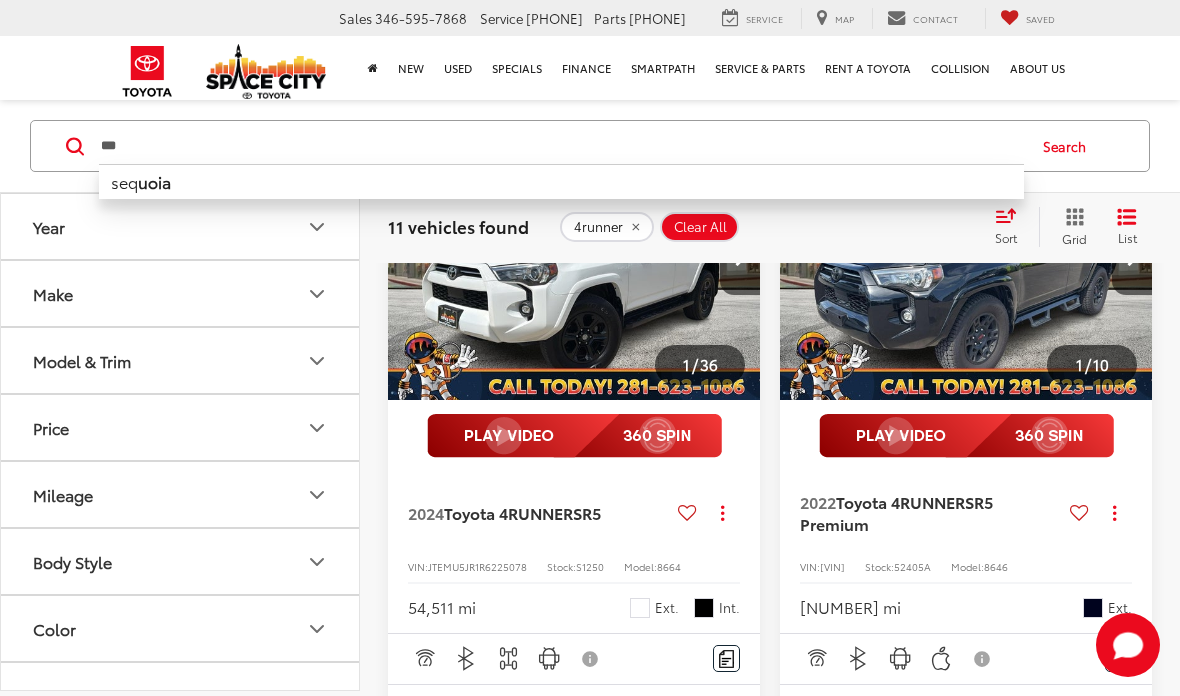 click on "seq uoia" at bounding box center [561, 181] 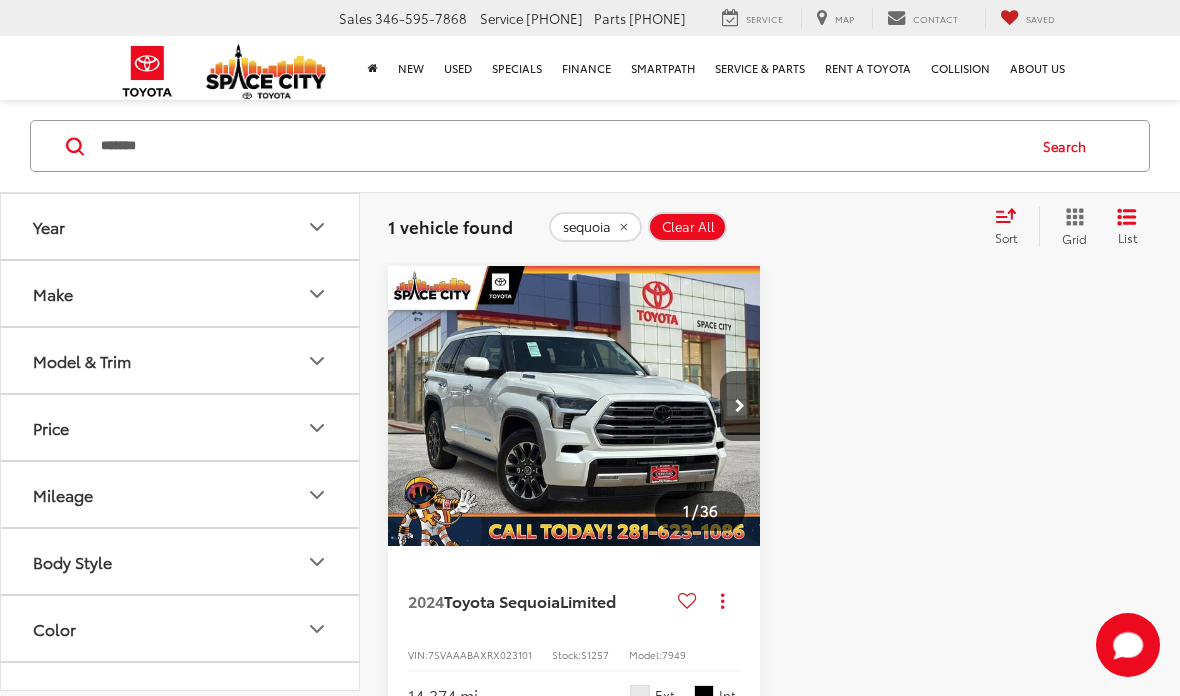 scroll, scrollTop: 116, scrollLeft: 0, axis: vertical 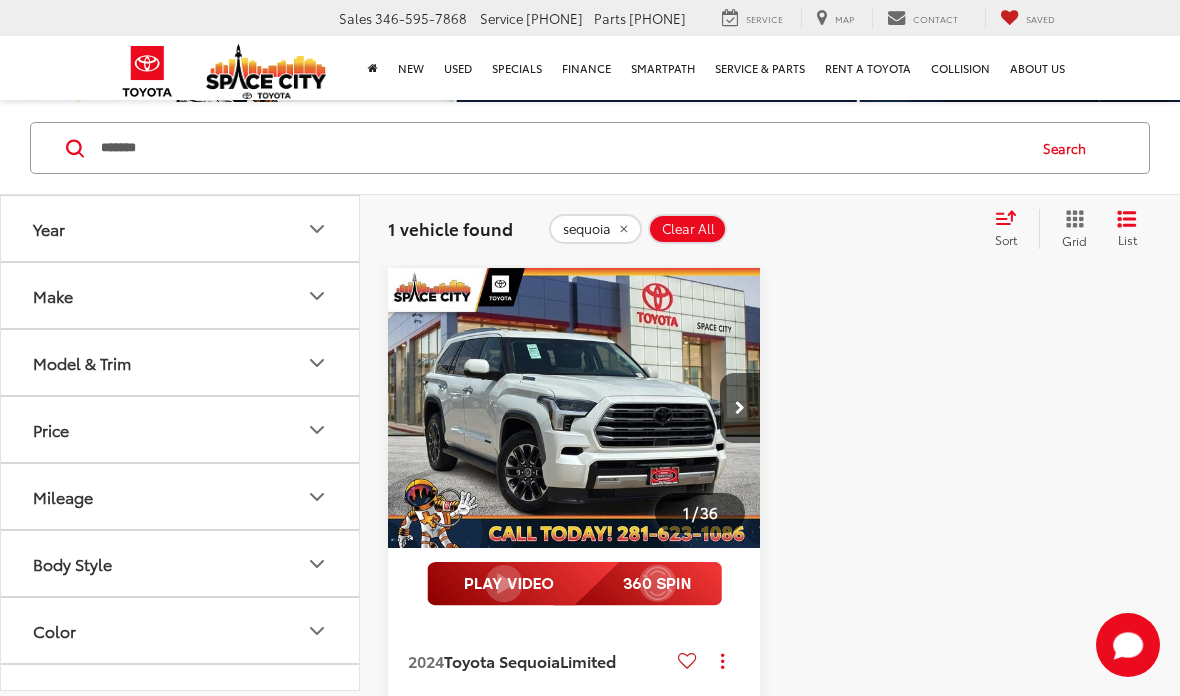 click 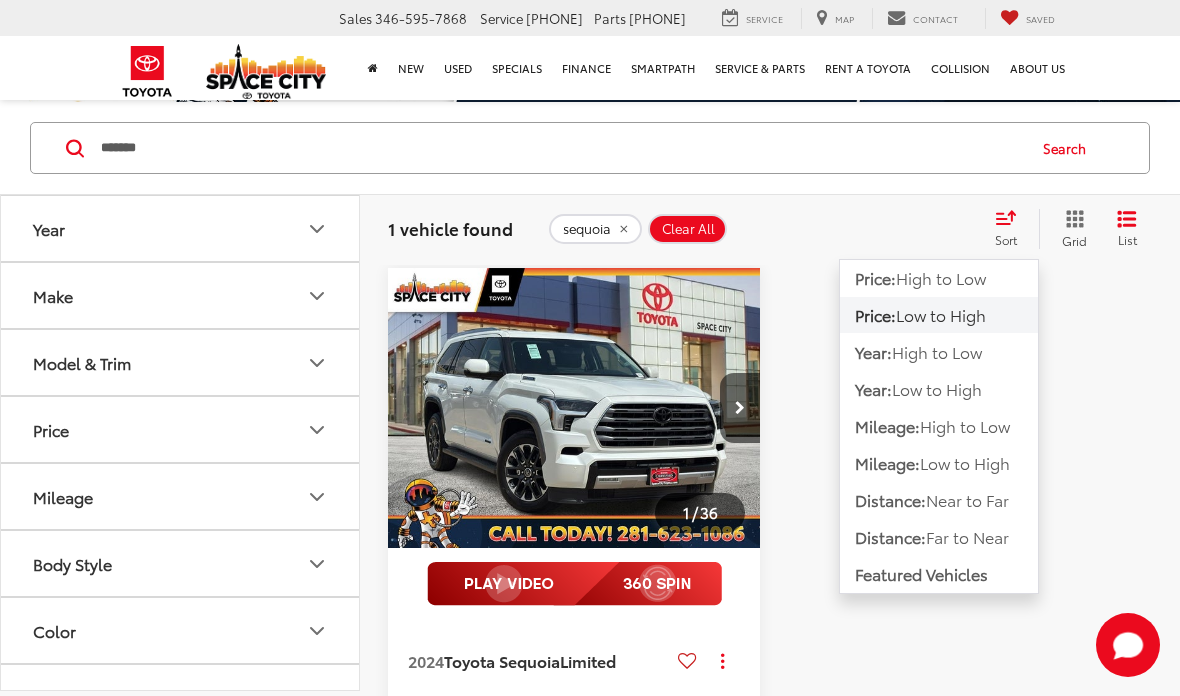 click on "Price:  Low to High" 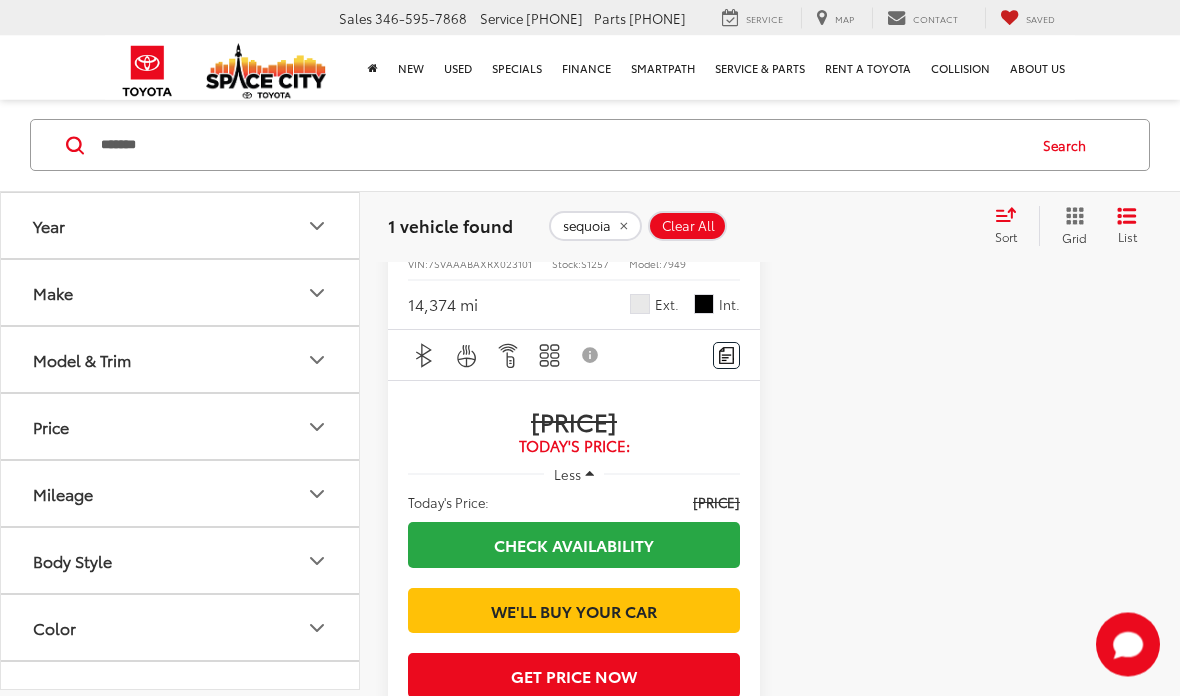 scroll, scrollTop: 584, scrollLeft: 0, axis: vertical 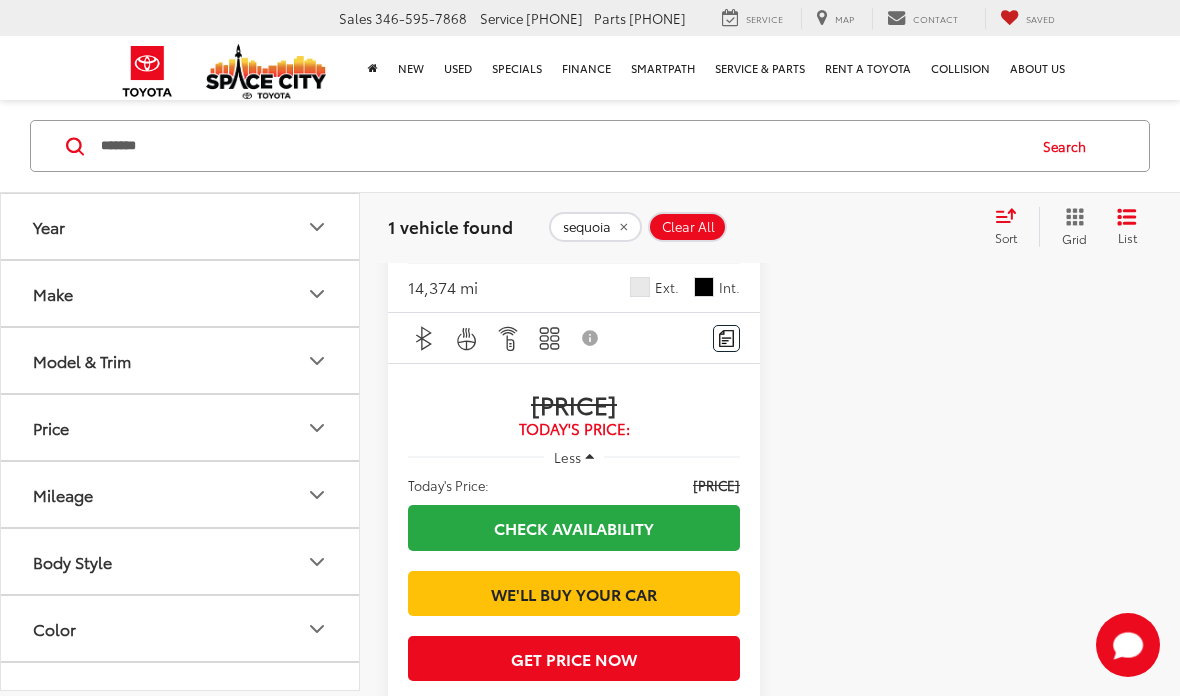 click on "*******" at bounding box center [561, 146] 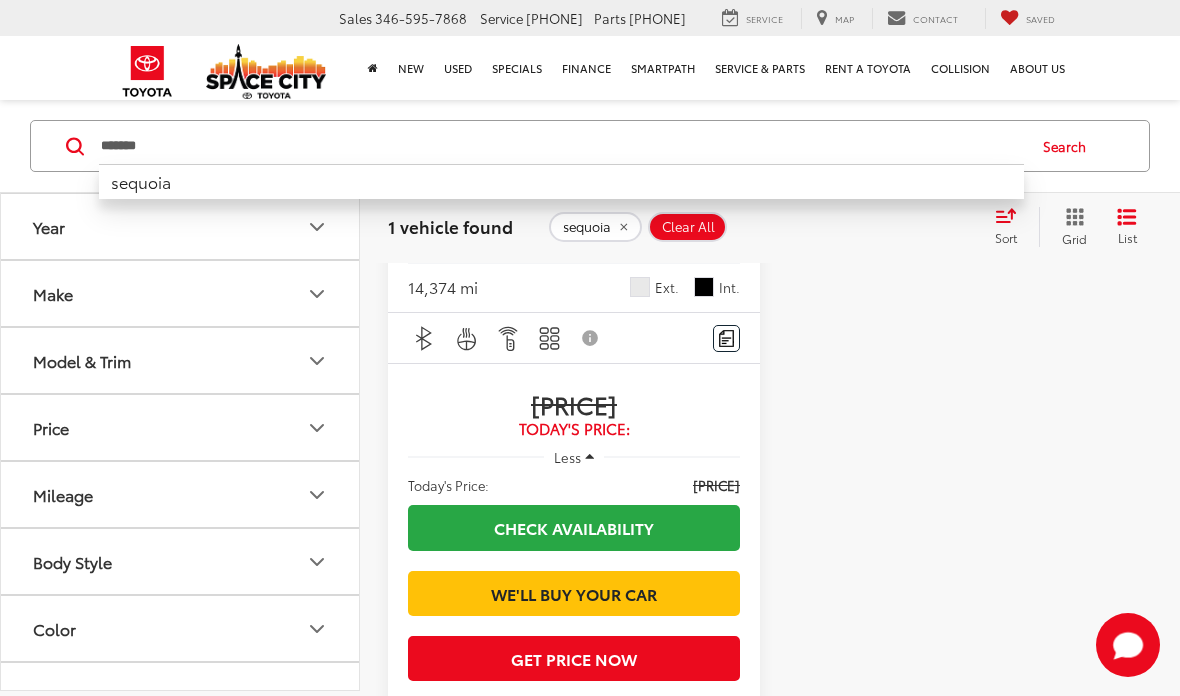 scroll, scrollTop: 583, scrollLeft: 0, axis: vertical 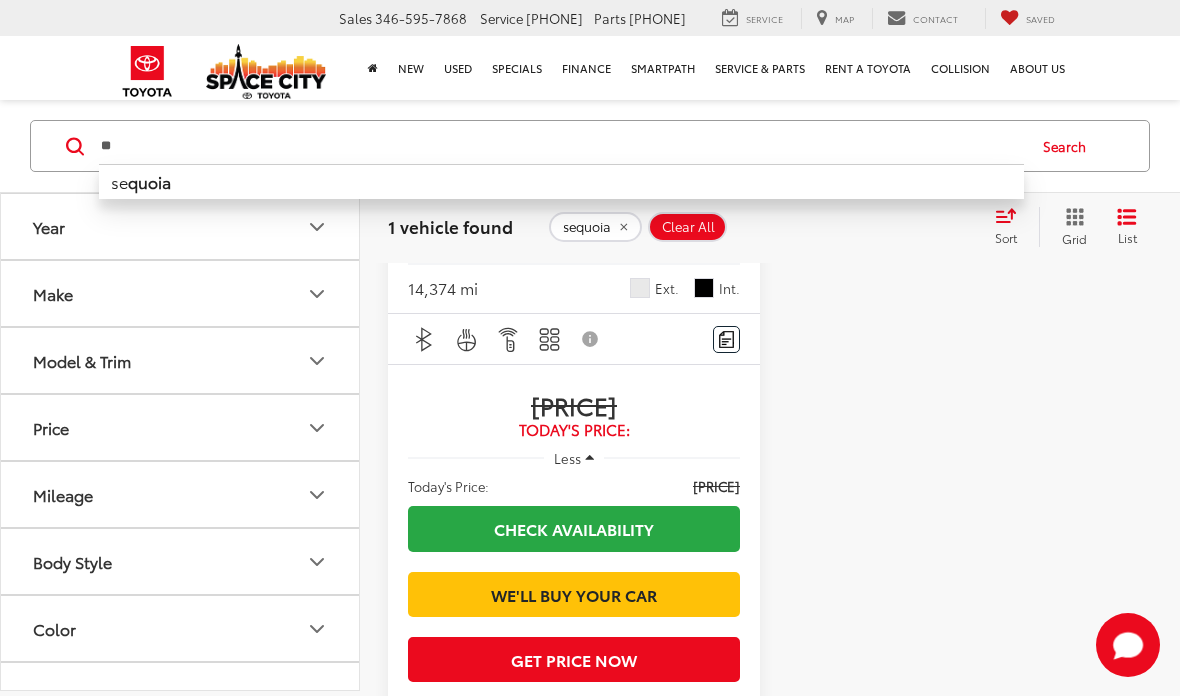 type on "*" 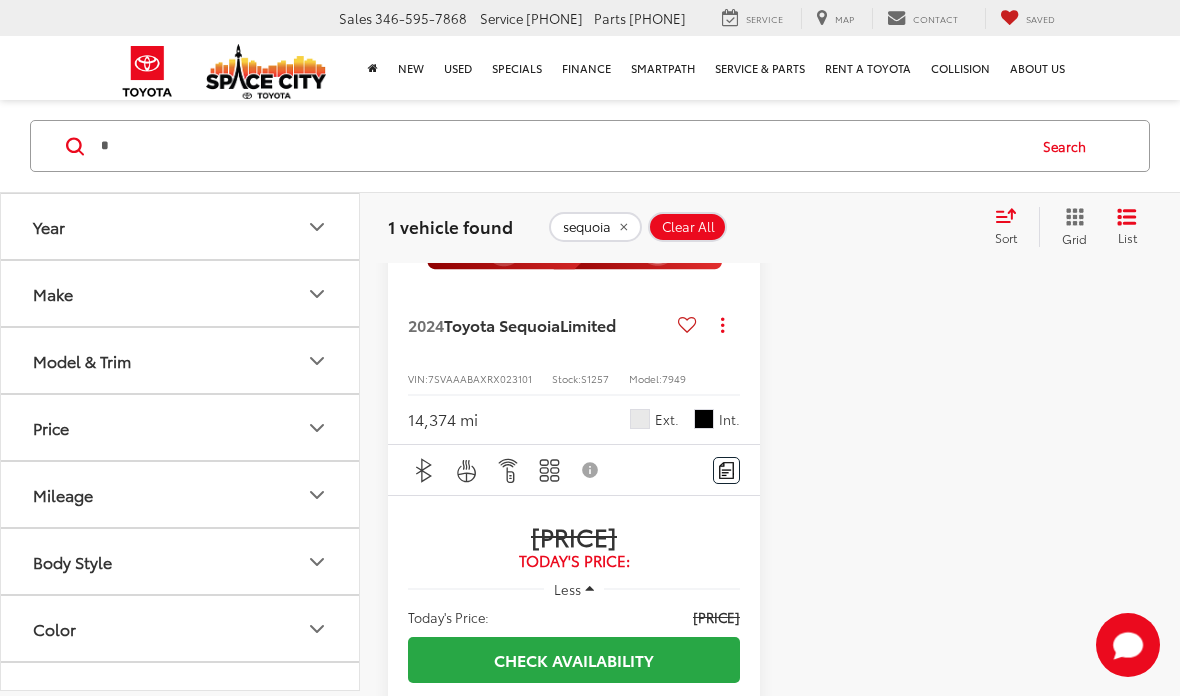 scroll, scrollTop: 118, scrollLeft: 0, axis: vertical 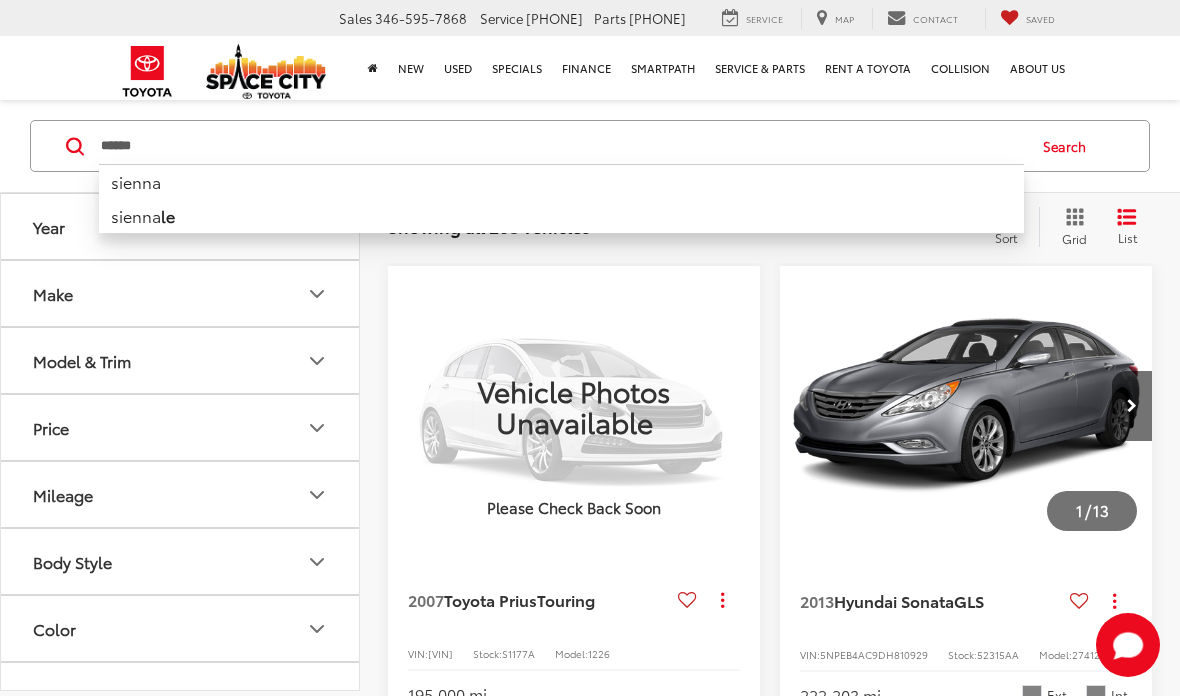click on "sienna" at bounding box center [561, 181] 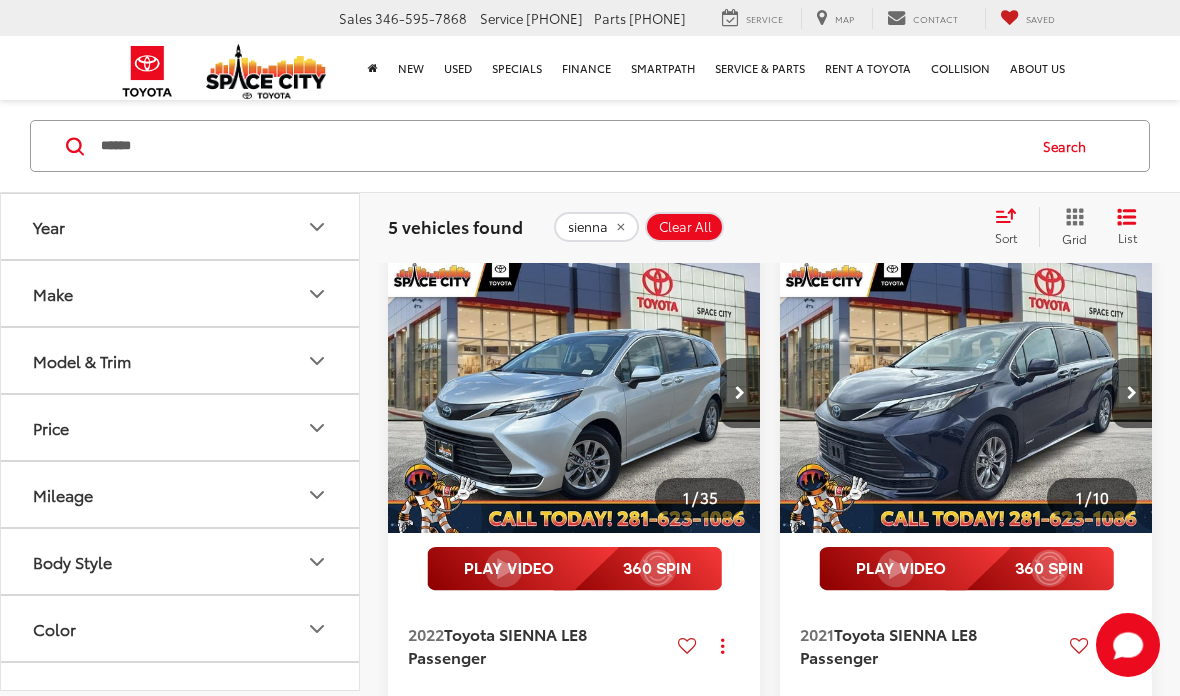 scroll, scrollTop: 148, scrollLeft: 0, axis: vertical 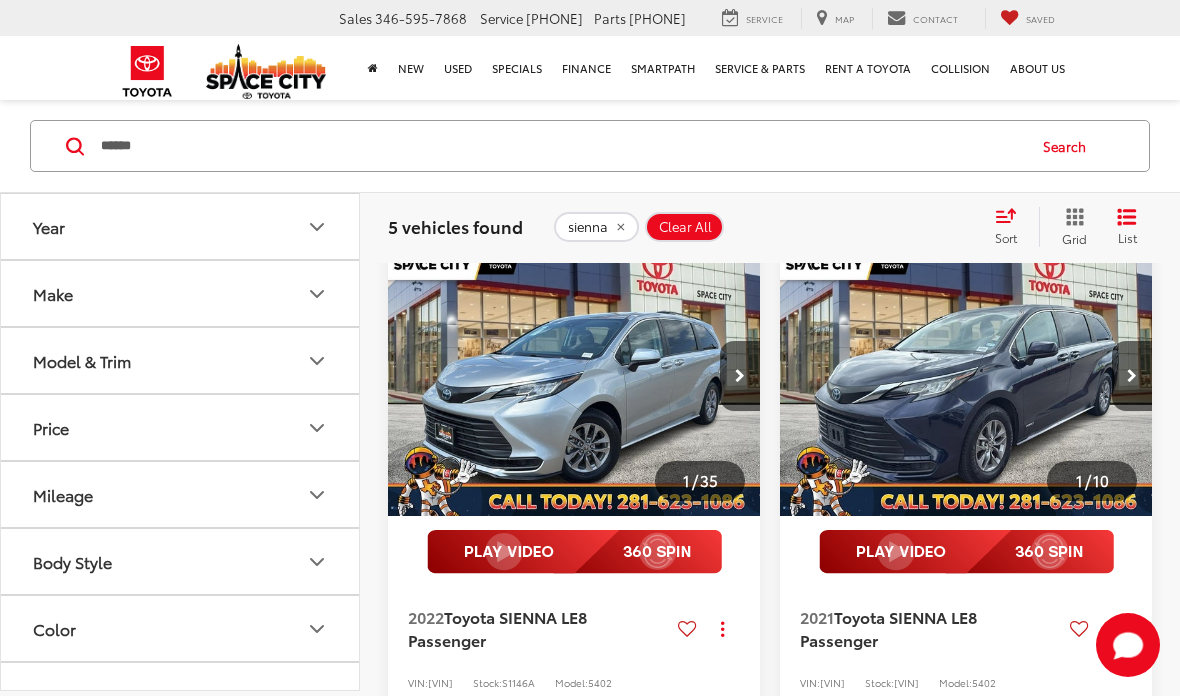 click 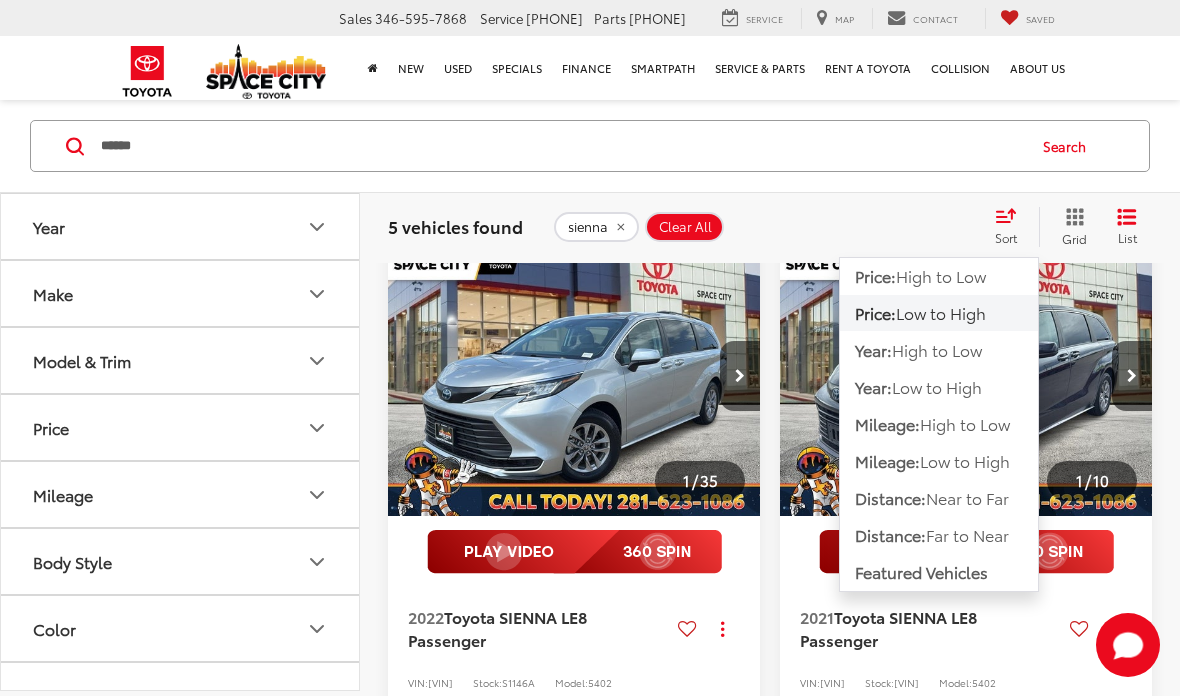 click on "Low to High" at bounding box center (941, 311) 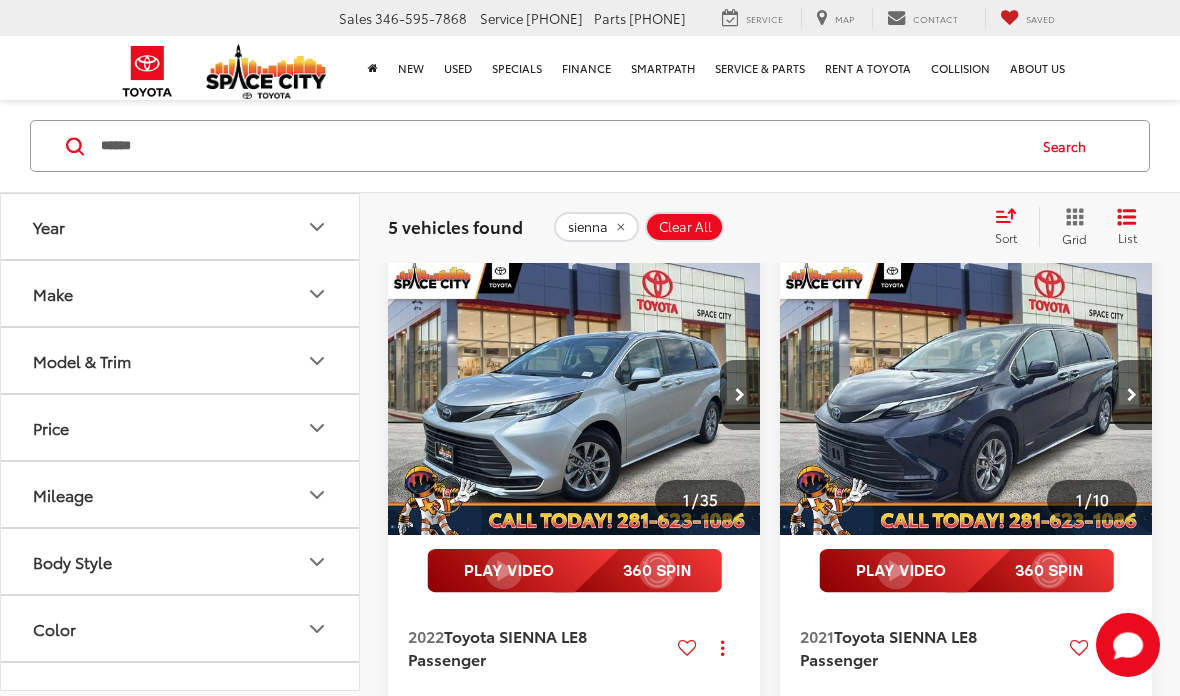 scroll, scrollTop: 128, scrollLeft: 0, axis: vertical 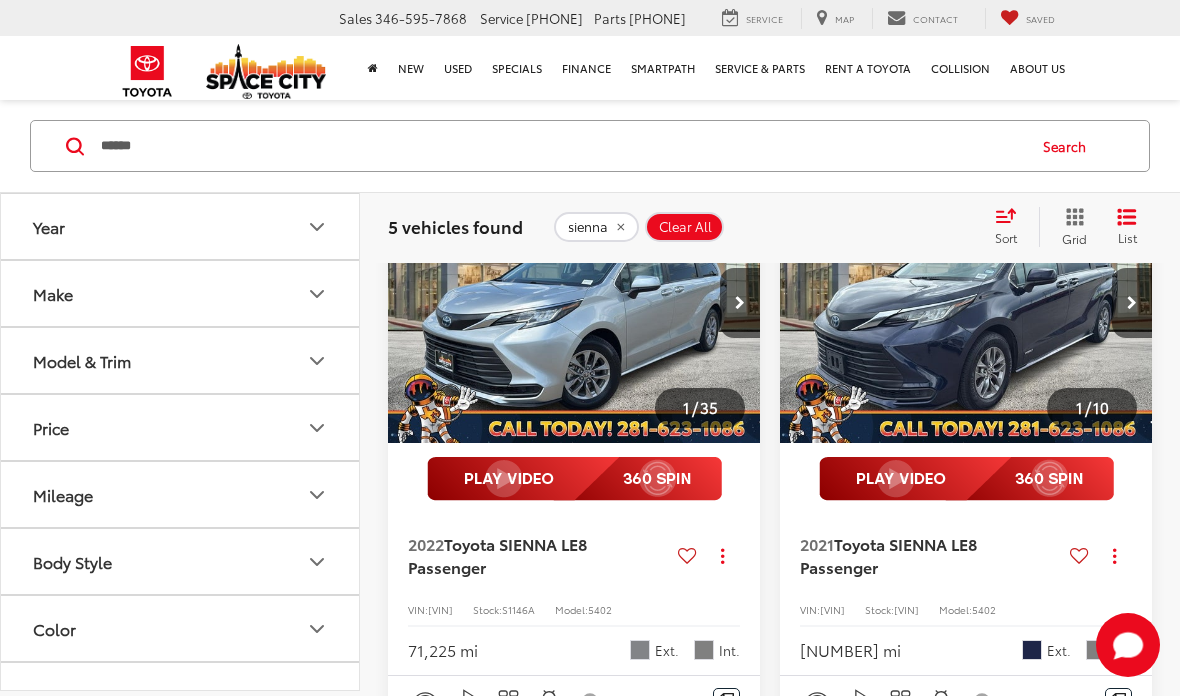 click on "******" at bounding box center [561, 146] 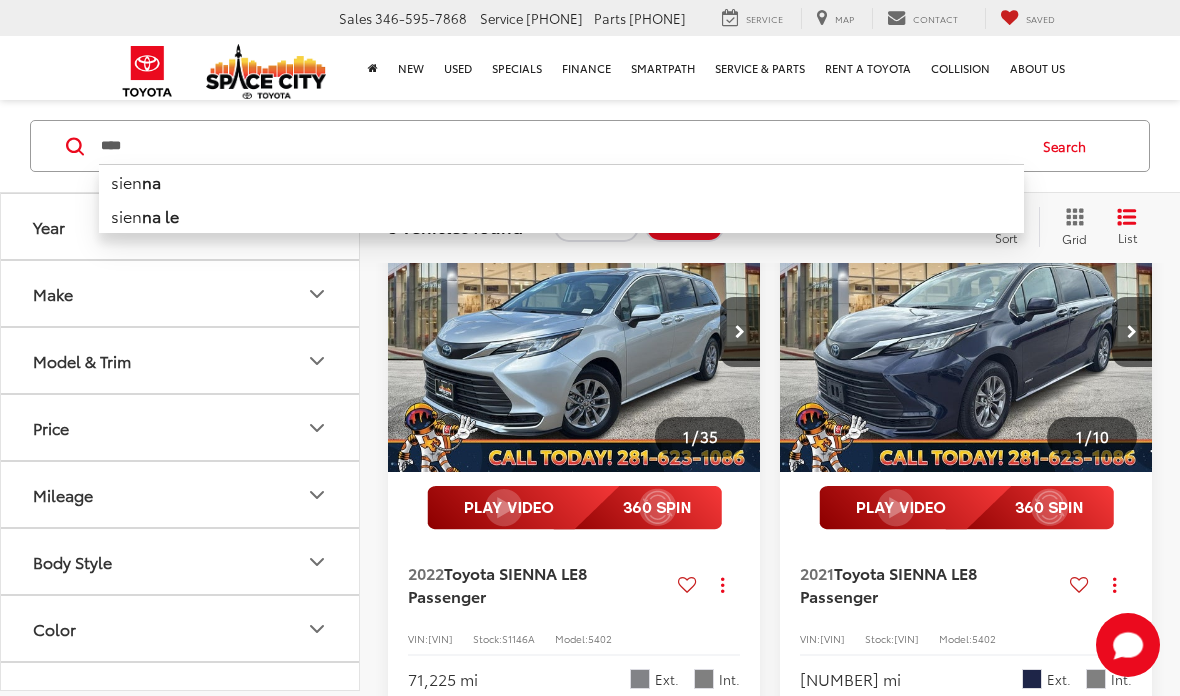scroll, scrollTop: 118, scrollLeft: 0, axis: vertical 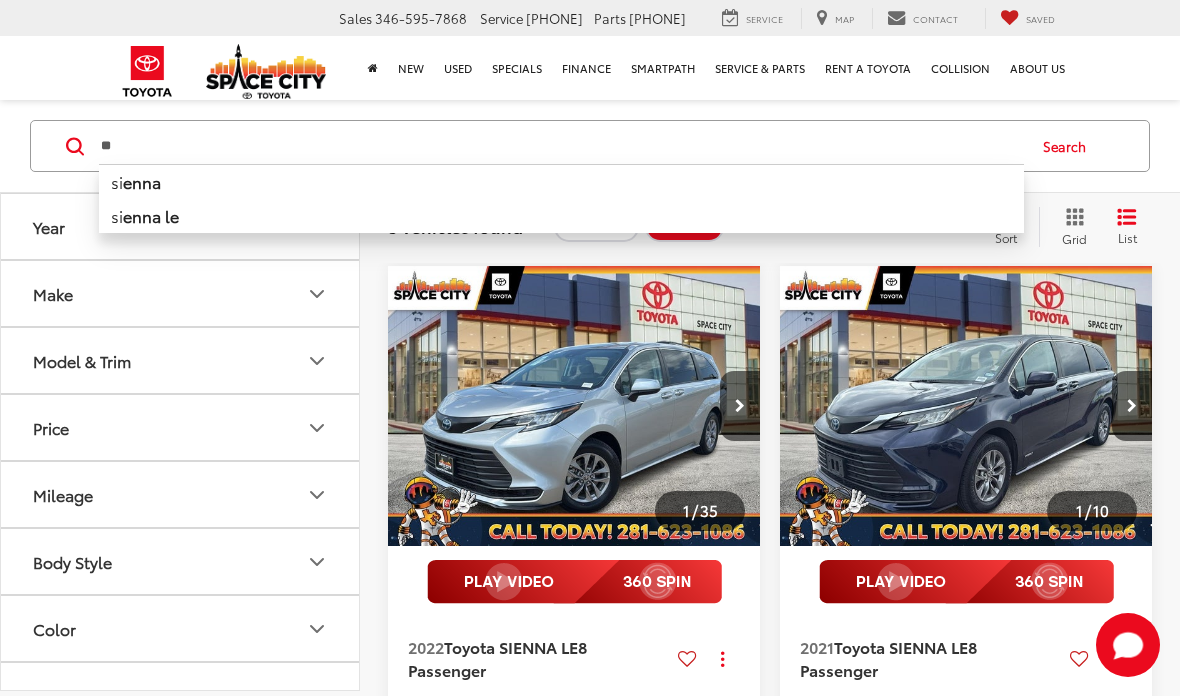 type on "*" 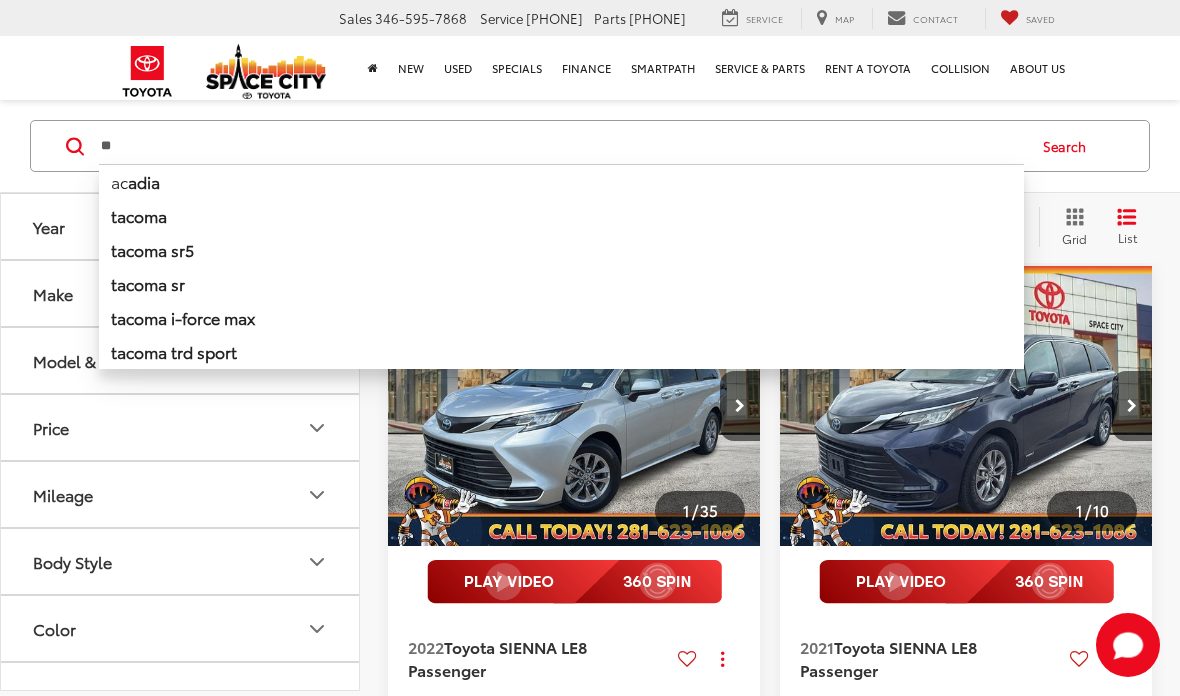 click on "ac adia" at bounding box center (561, 181) 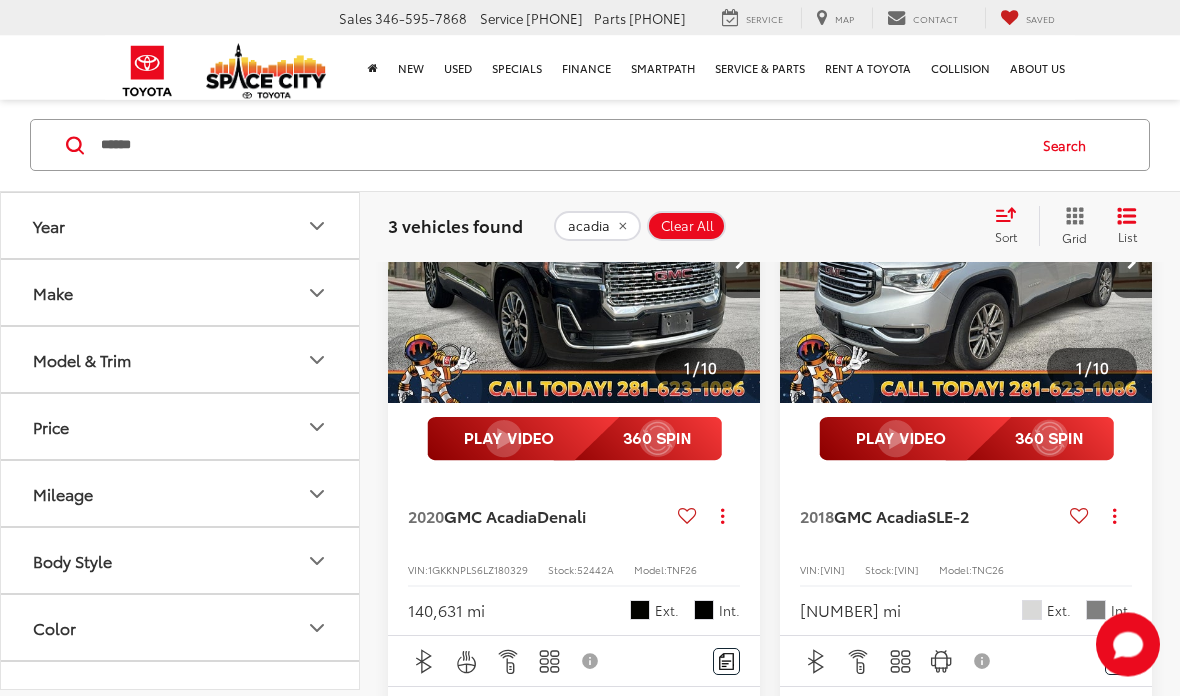 scroll, scrollTop: 257, scrollLeft: 0, axis: vertical 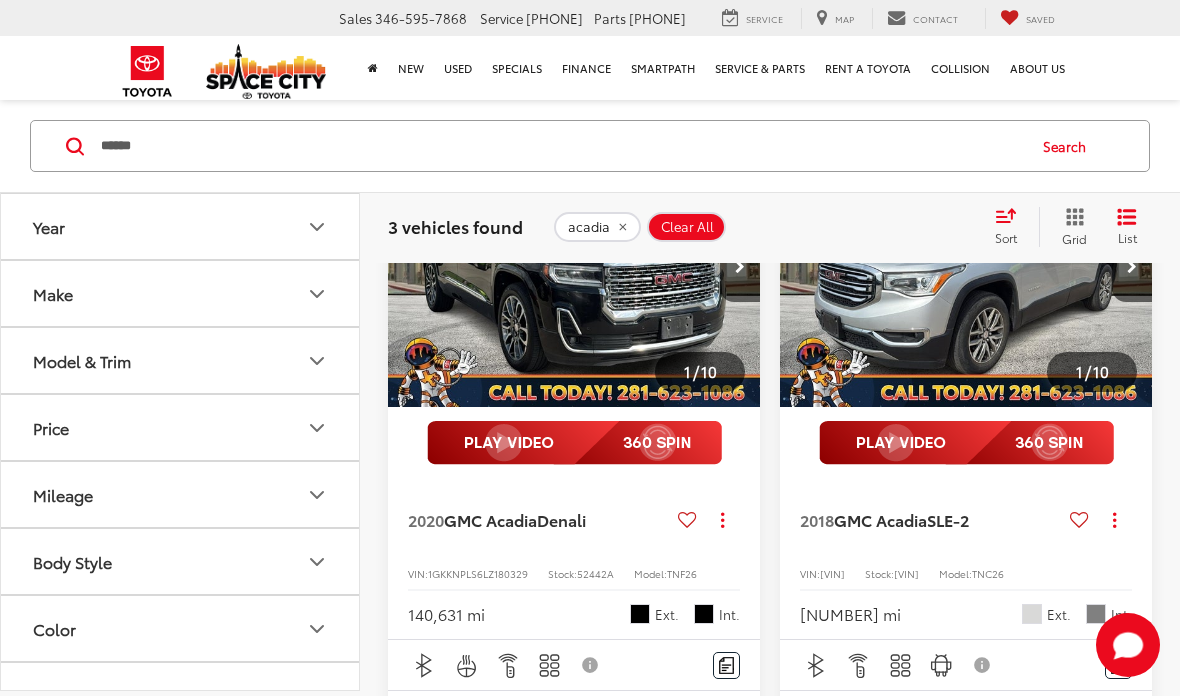 click on "Sort" at bounding box center (1012, 227) 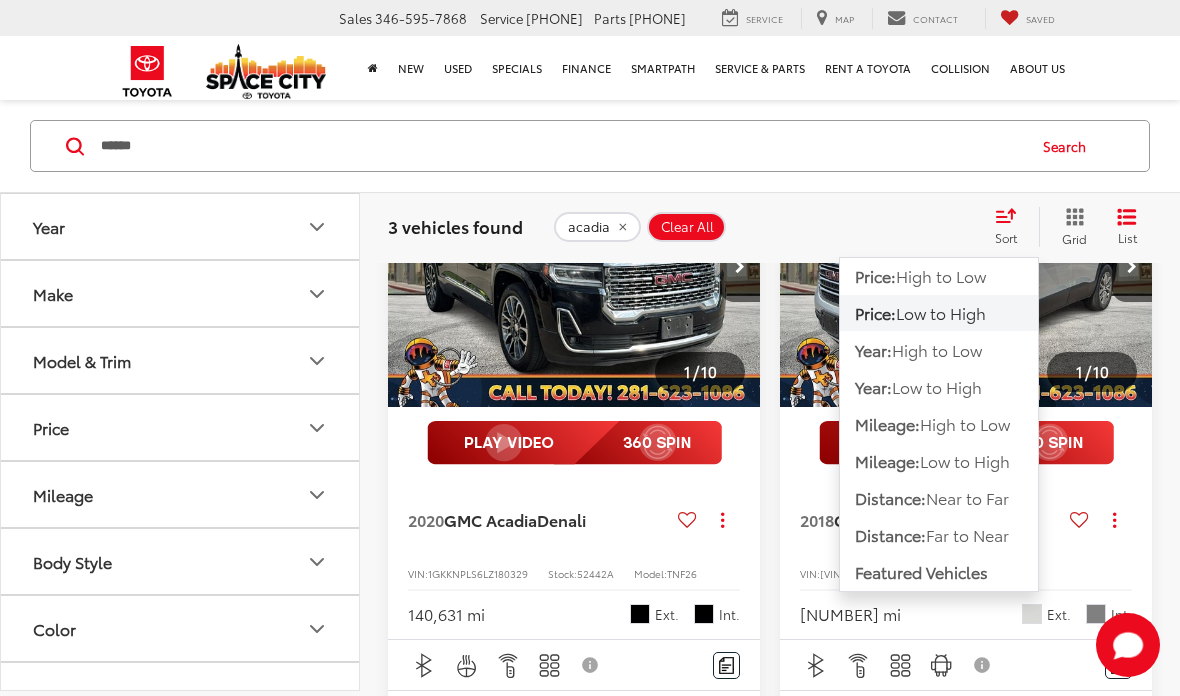click on "Low to High" at bounding box center (941, 311) 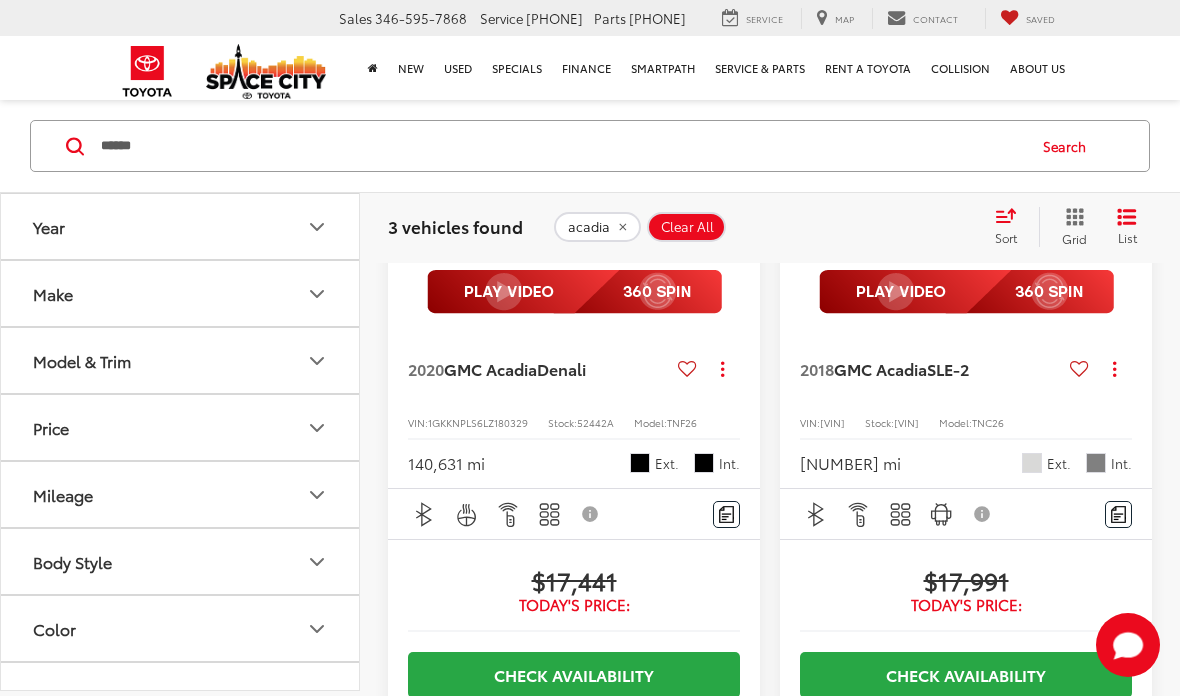 scroll, scrollTop: 488, scrollLeft: 0, axis: vertical 